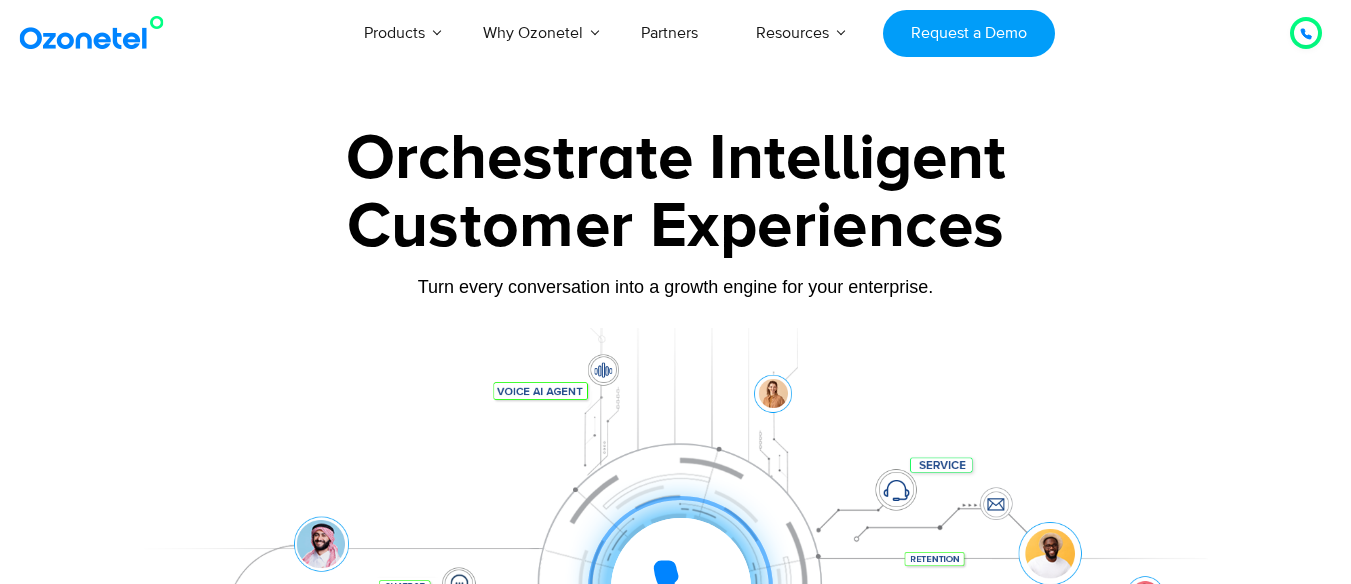 scroll, scrollTop: 0, scrollLeft: 0, axis: both 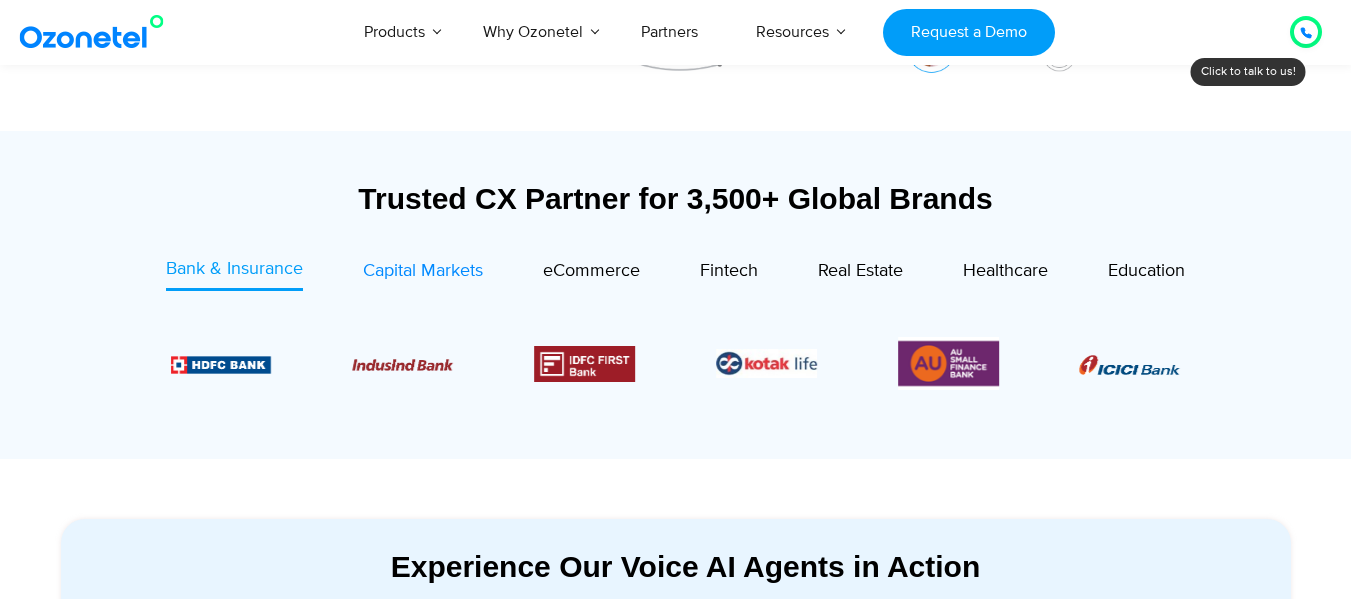 click on "Capital Markets" at bounding box center [423, 271] 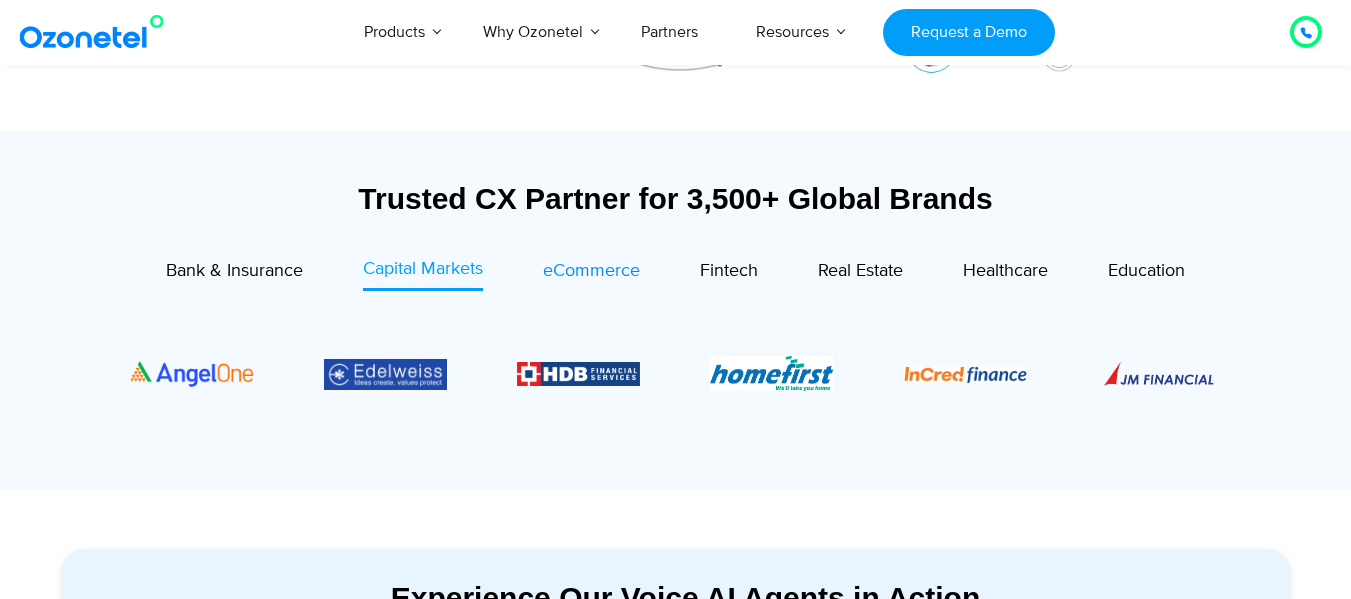click on "eCommerce" at bounding box center [591, 271] 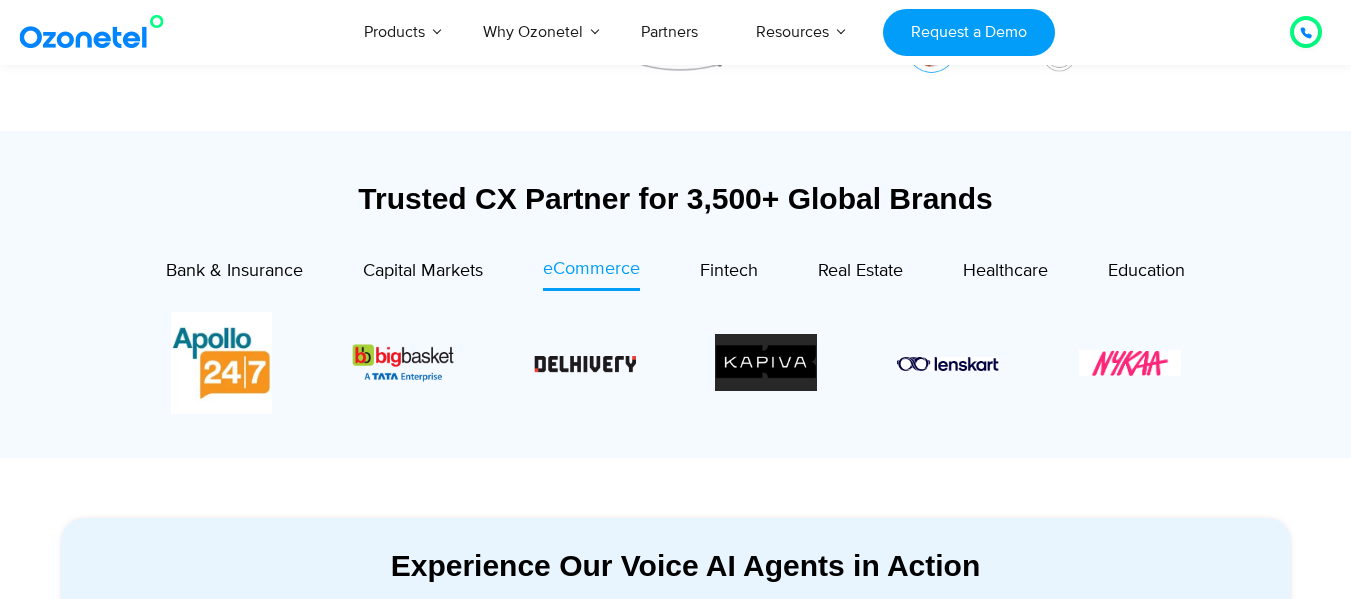 click at bounding box center (676, 363) 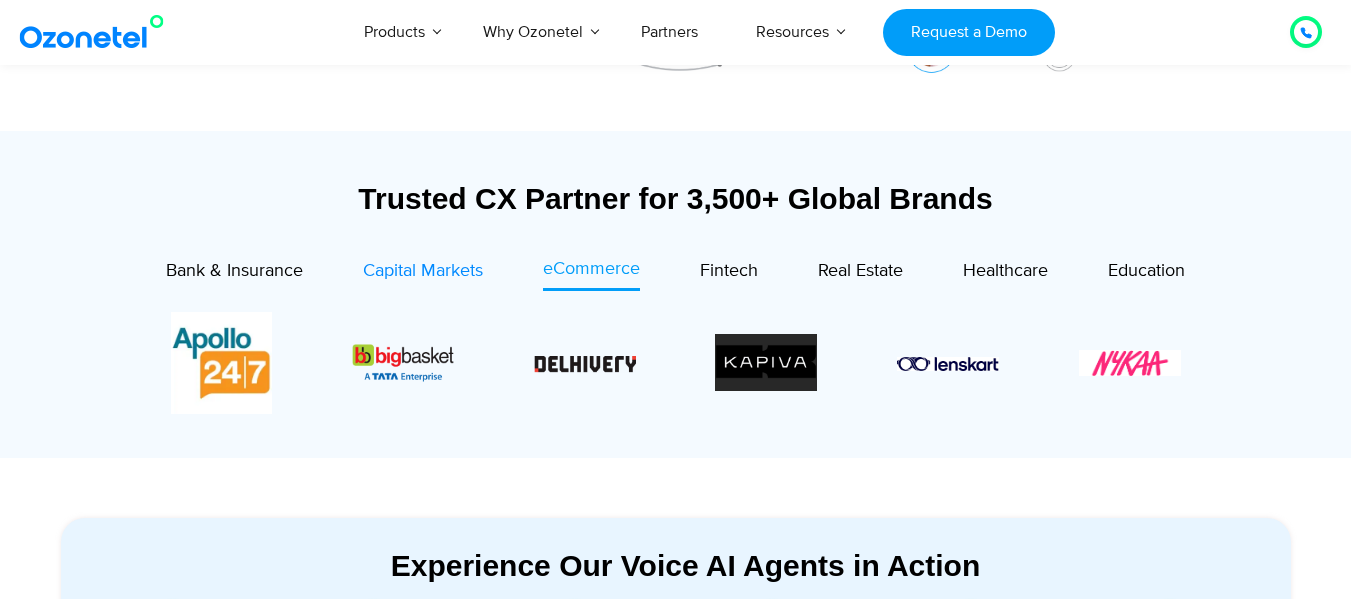 click on "Capital Markets" at bounding box center [423, 271] 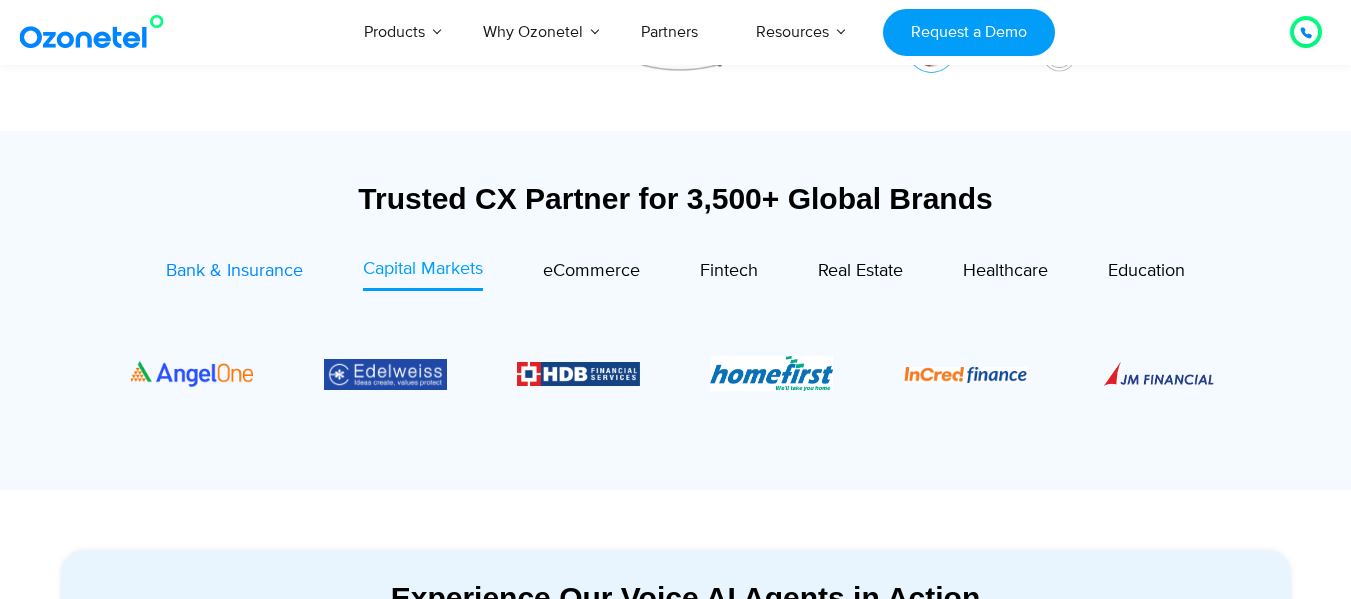 click on "Bank & Insurance" at bounding box center (234, 271) 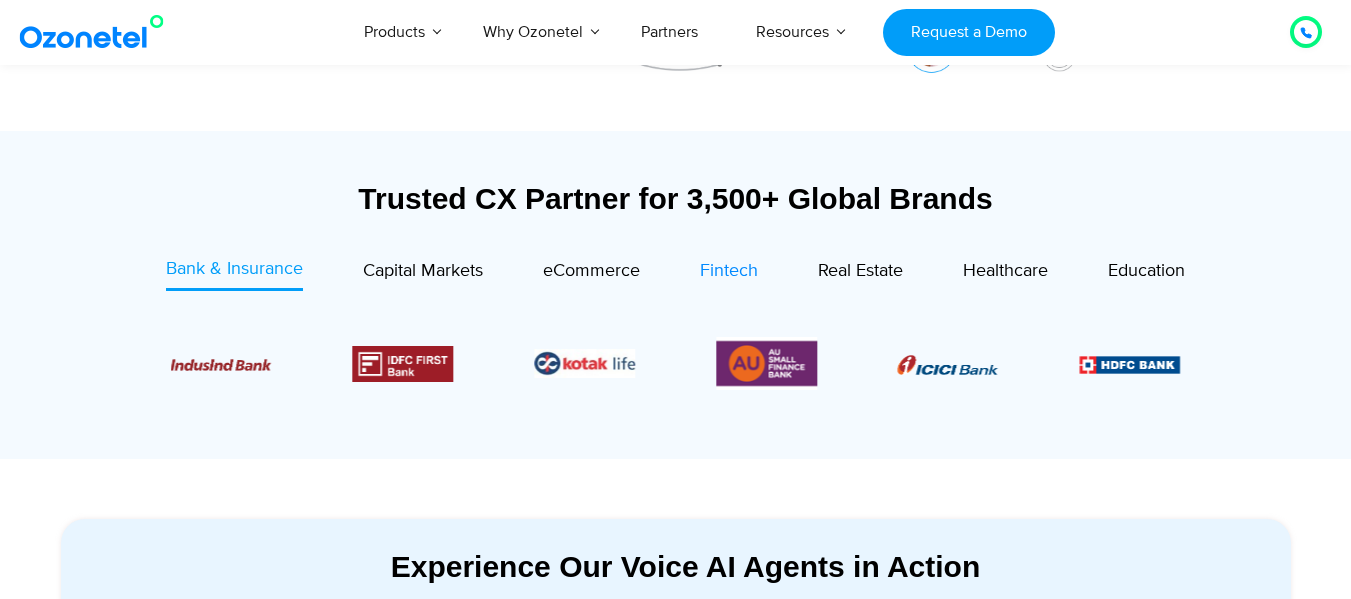 click on "Fintech" at bounding box center (729, 271) 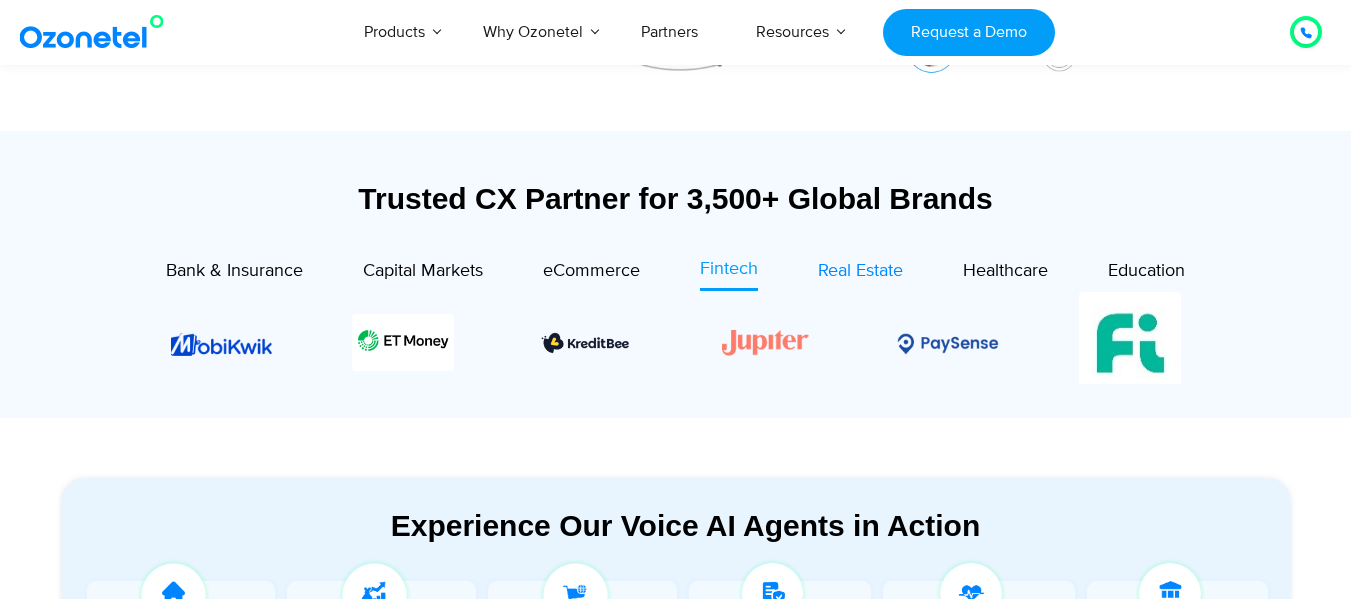 click on "Real Estate" at bounding box center (860, 271) 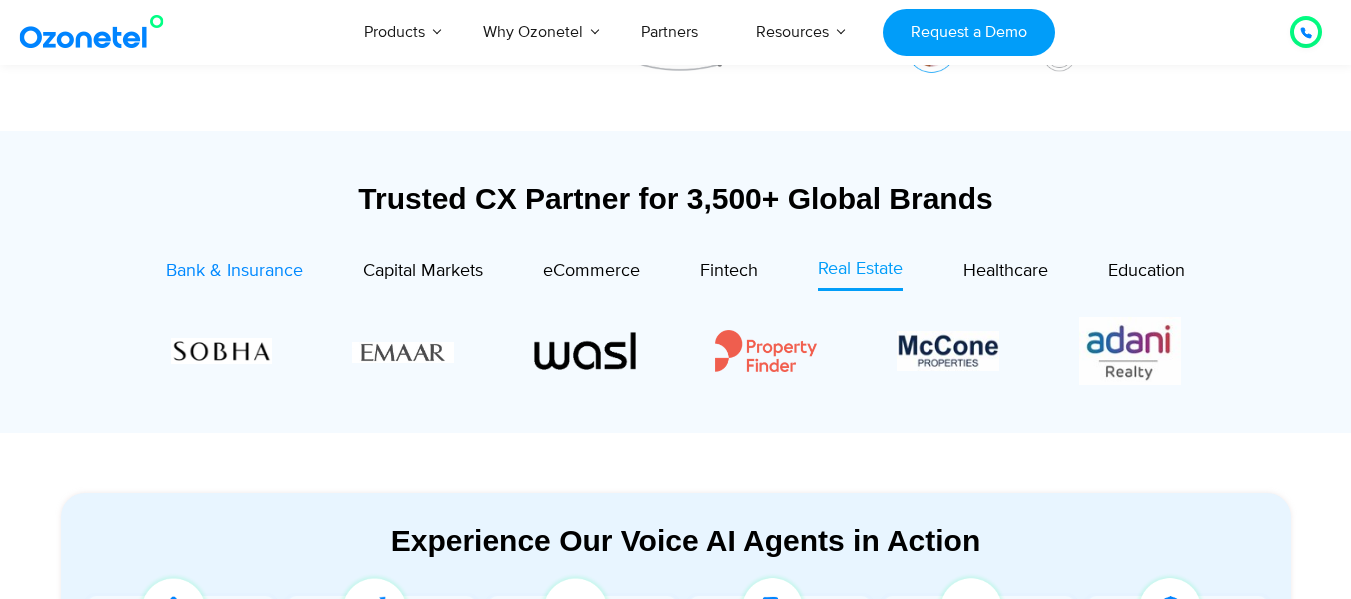click on "Bank & Insurance" at bounding box center (234, 271) 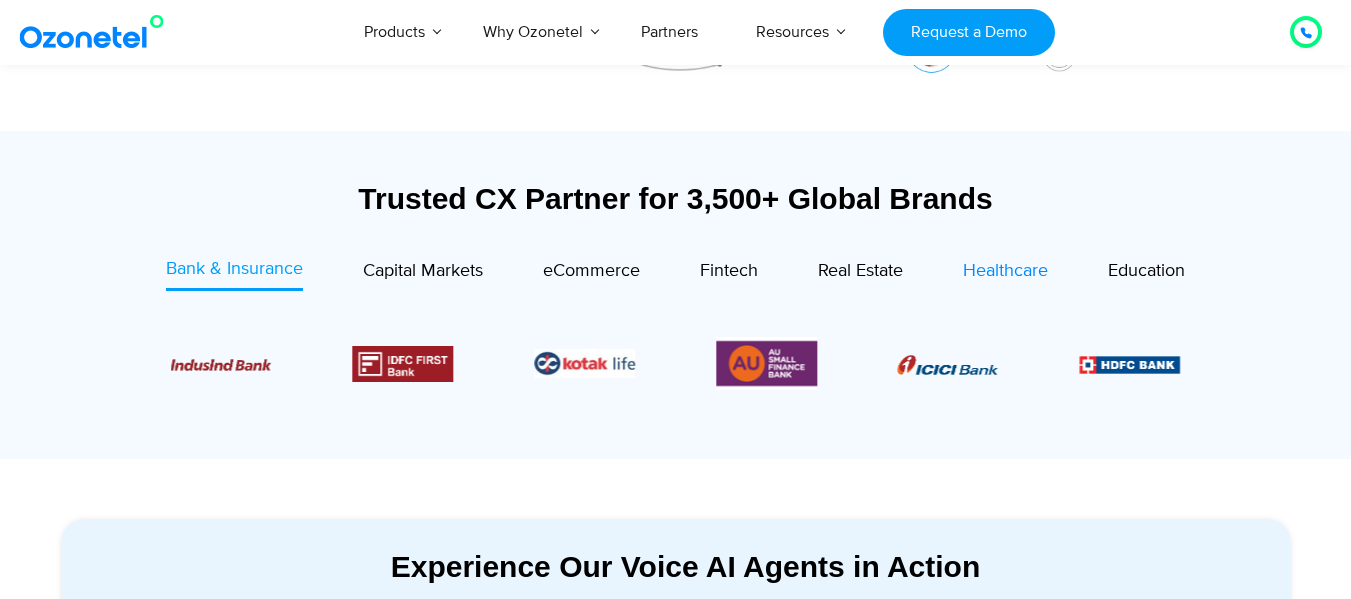 click on "Healthcare" at bounding box center (1005, 271) 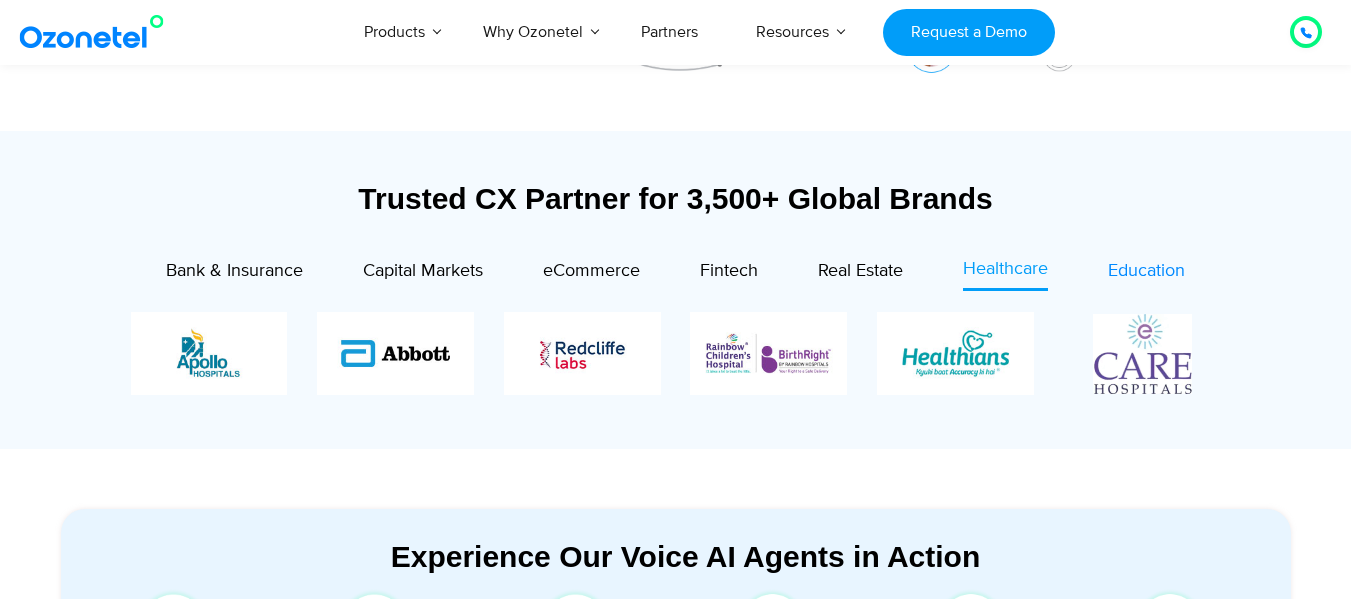 click on "Education" at bounding box center (1146, 271) 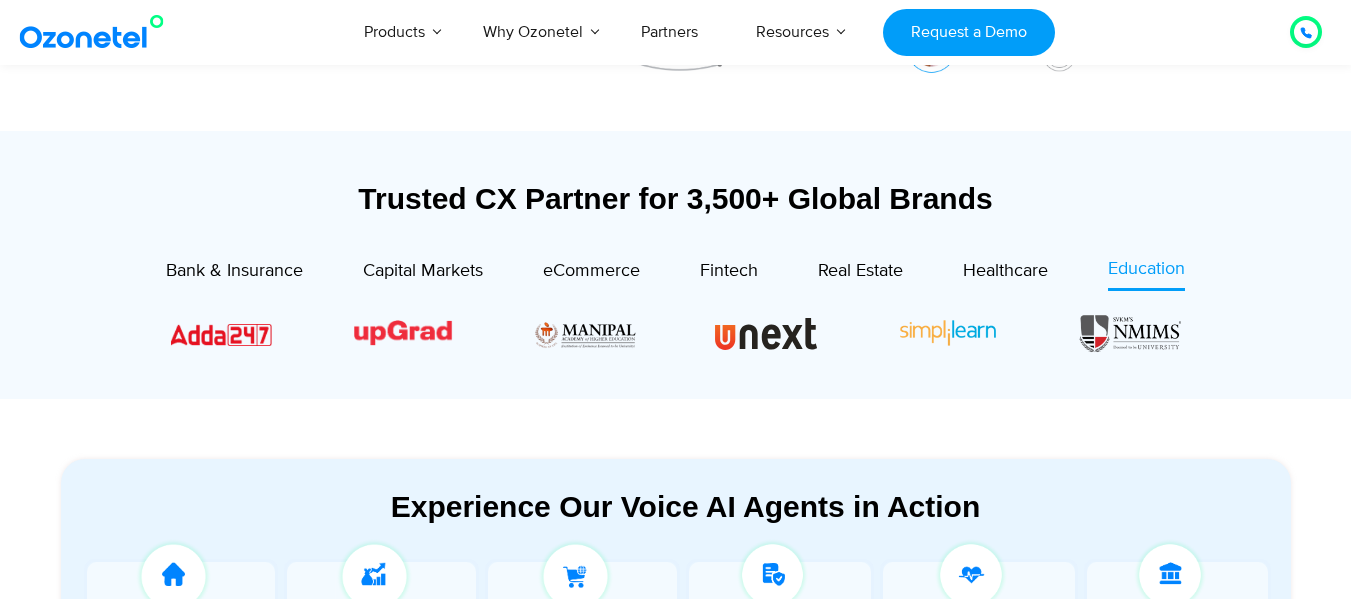 click at bounding box center (676, 333) 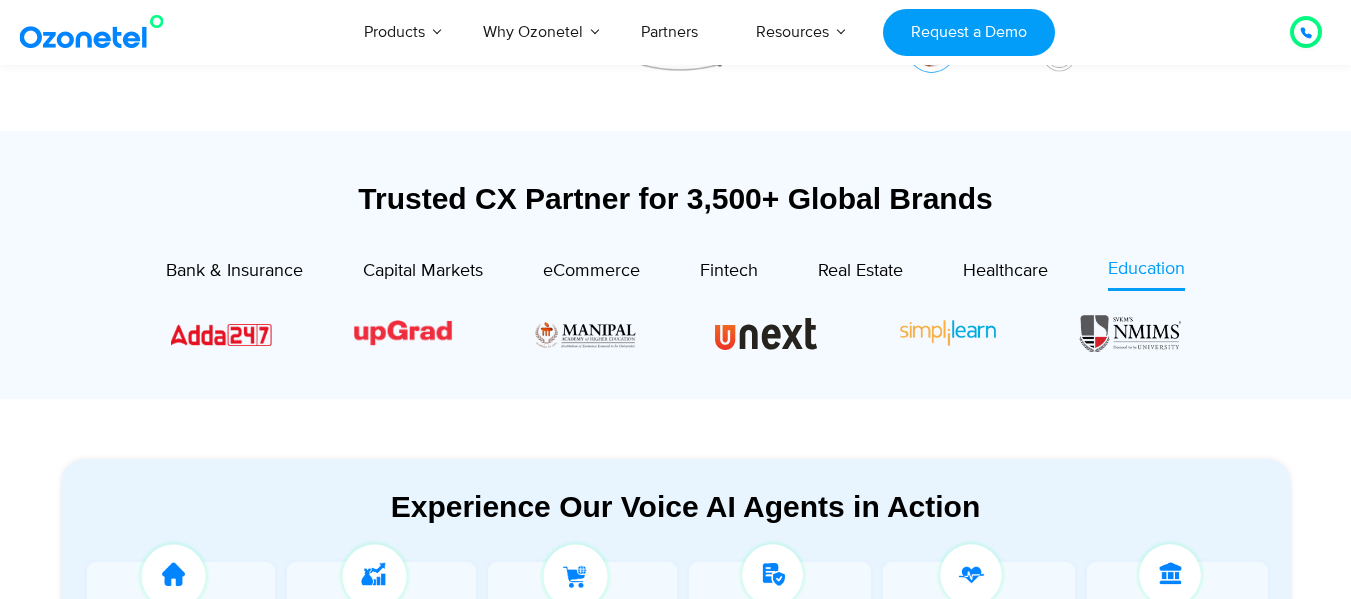 click at bounding box center (676, 333) 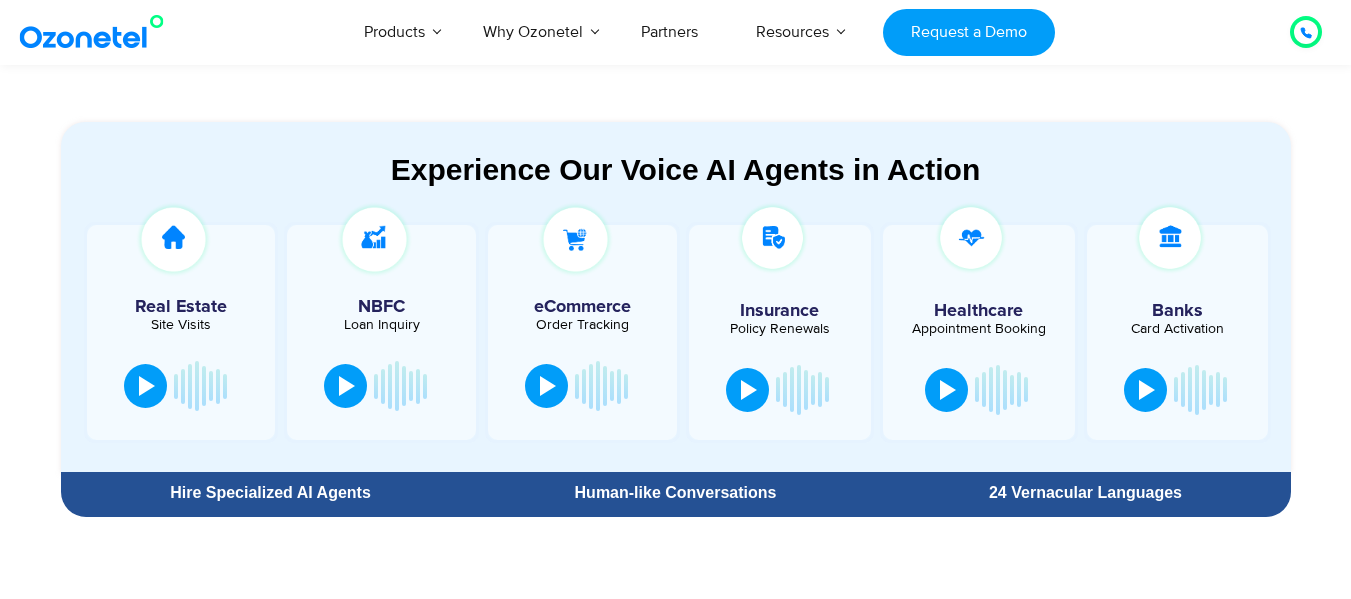 scroll, scrollTop: 995, scrollLeft: 0, axis: vertical 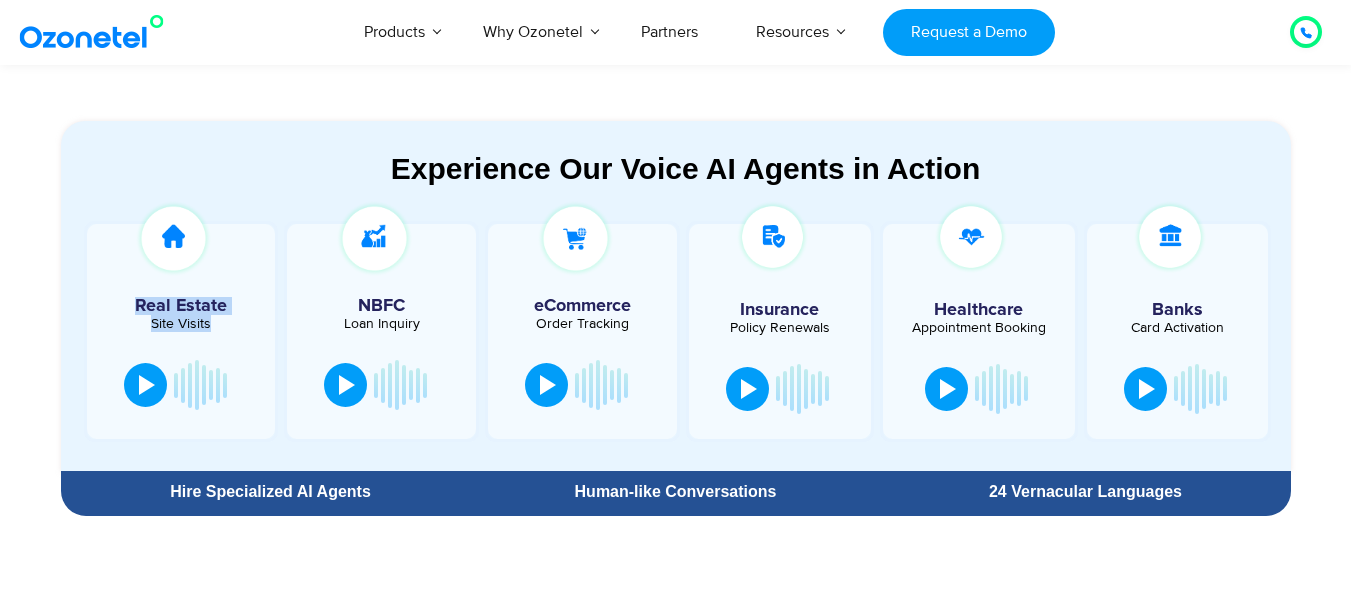drag, startPoint x: 133, startPoint y: 308, endPoint x: 240, endPoint y: 324, distance: 108.18965 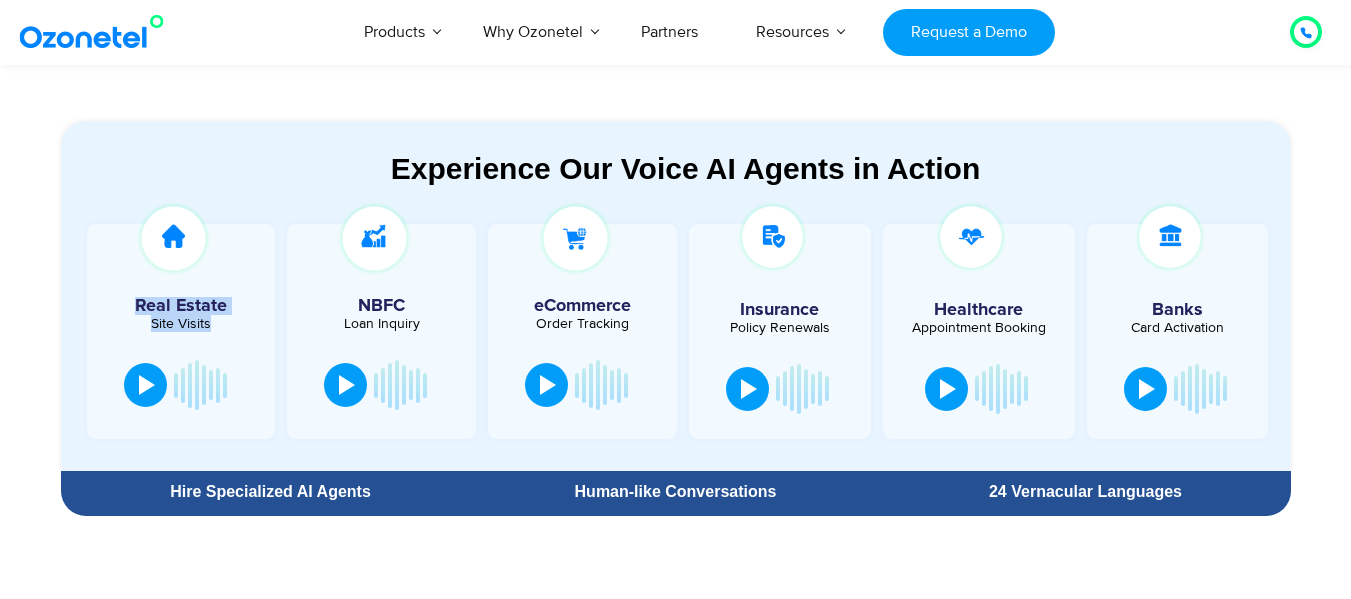 click on "Real Estate
Site Visits" at bounding box center [181, 331] 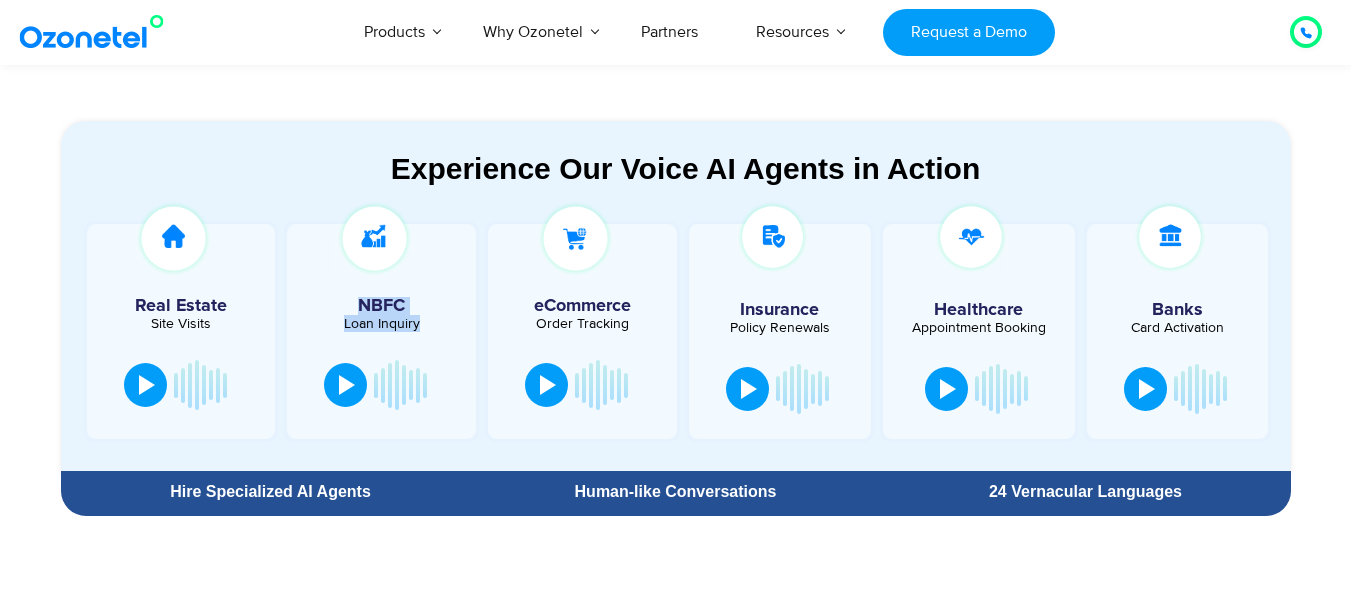 drag, startPoint x: 364, startPoint y: 303, endPoint x: 430, endPoint y: 324, distance: 69.260376 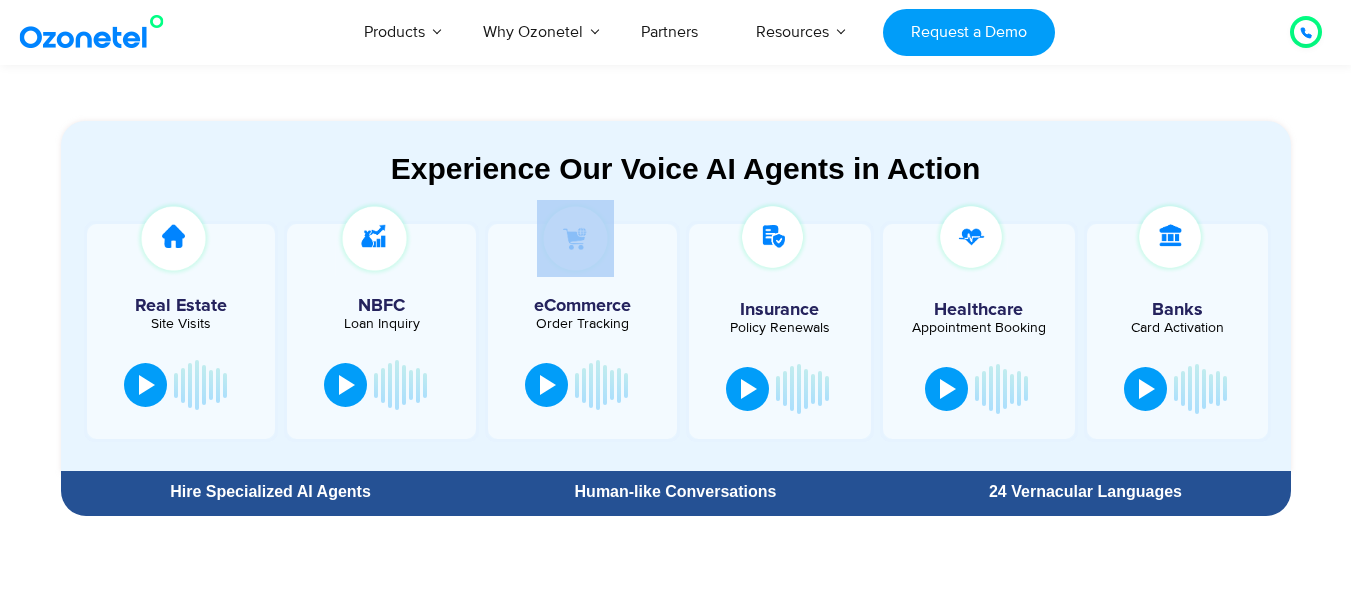 drag, startPoint x: 537, startPoint y: 302, endPoint x: 664, endPoint y: 335, distance: 131.21738 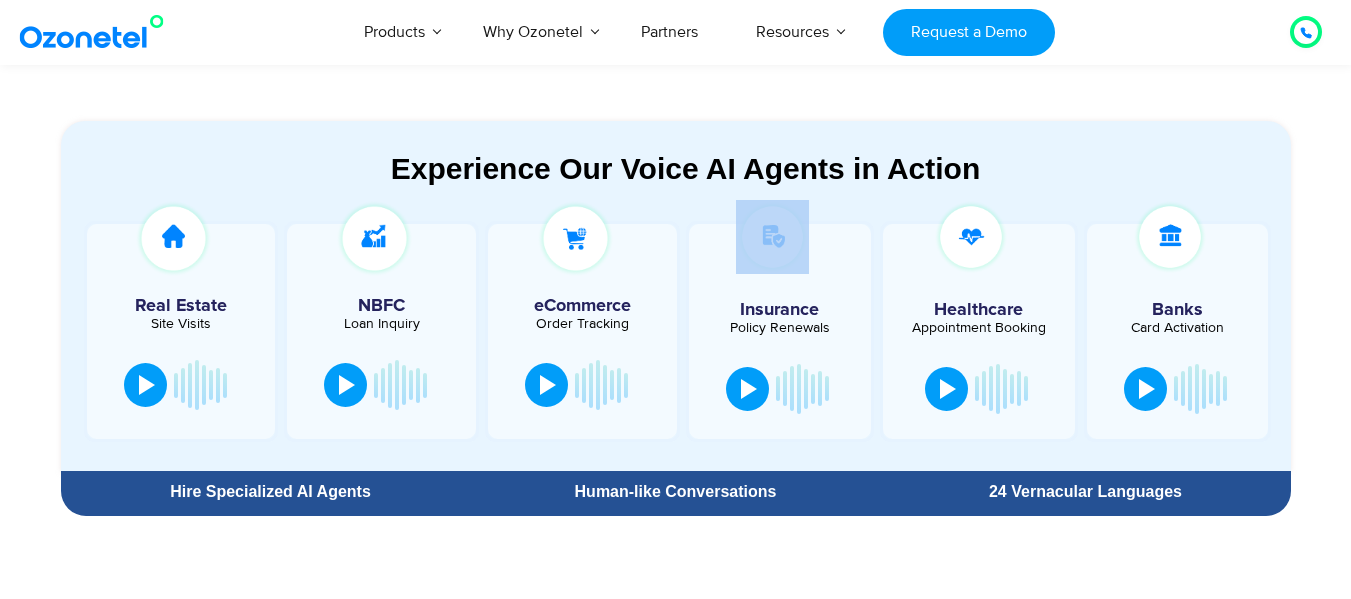 drag, startPoint x: 741, startPoint y: 309, endPoint x: 859, endPoint y: 335, distance: 120.83046 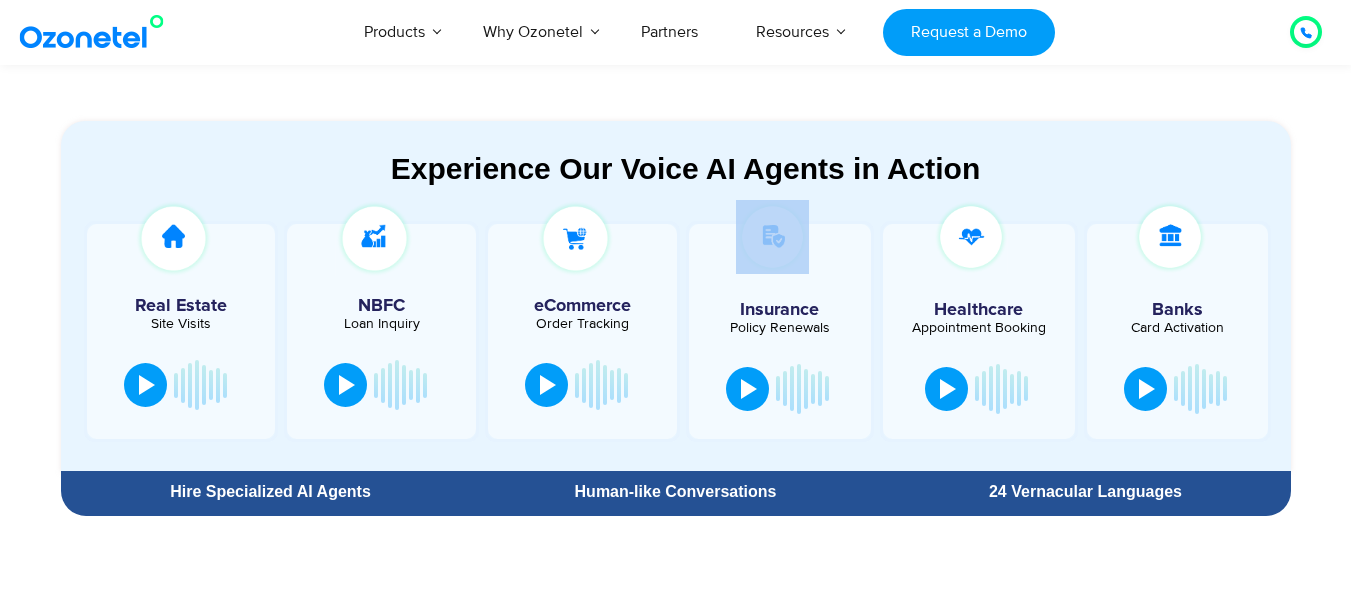click on "Insurance
Policy Renewals" at bounding box center [780, 331] 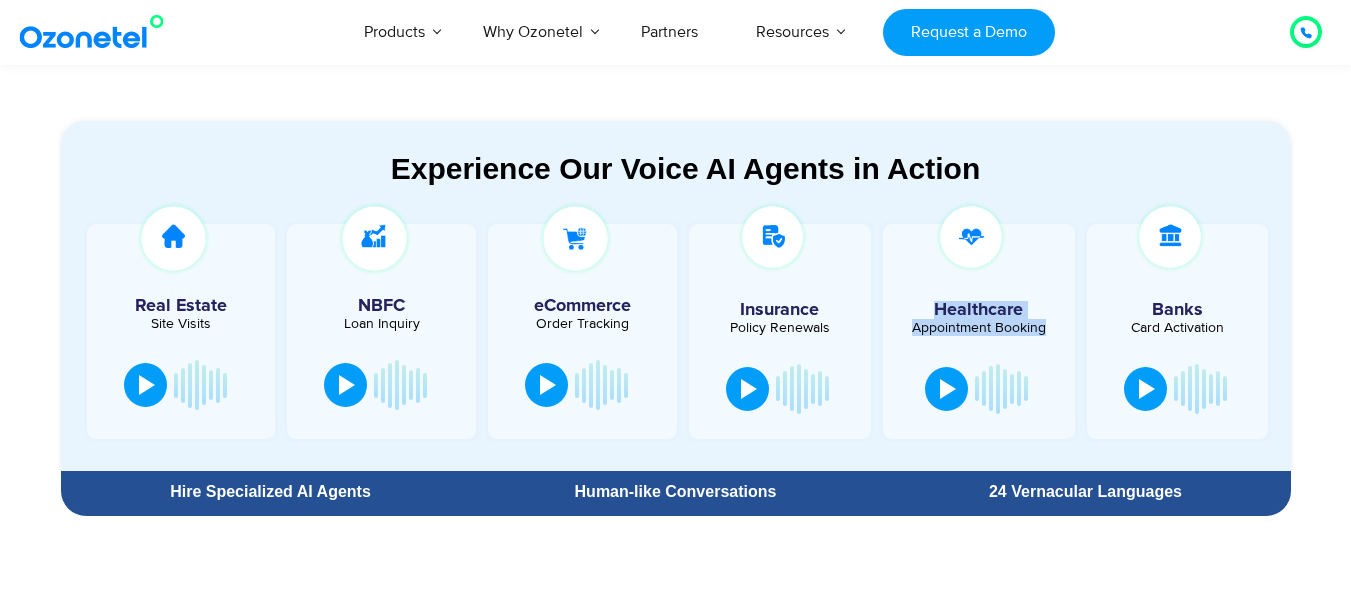 drag, startPoint x: 934, startPoint y: 310, endPoint x: 1050, endPoint y: 329, distance: 117.54574 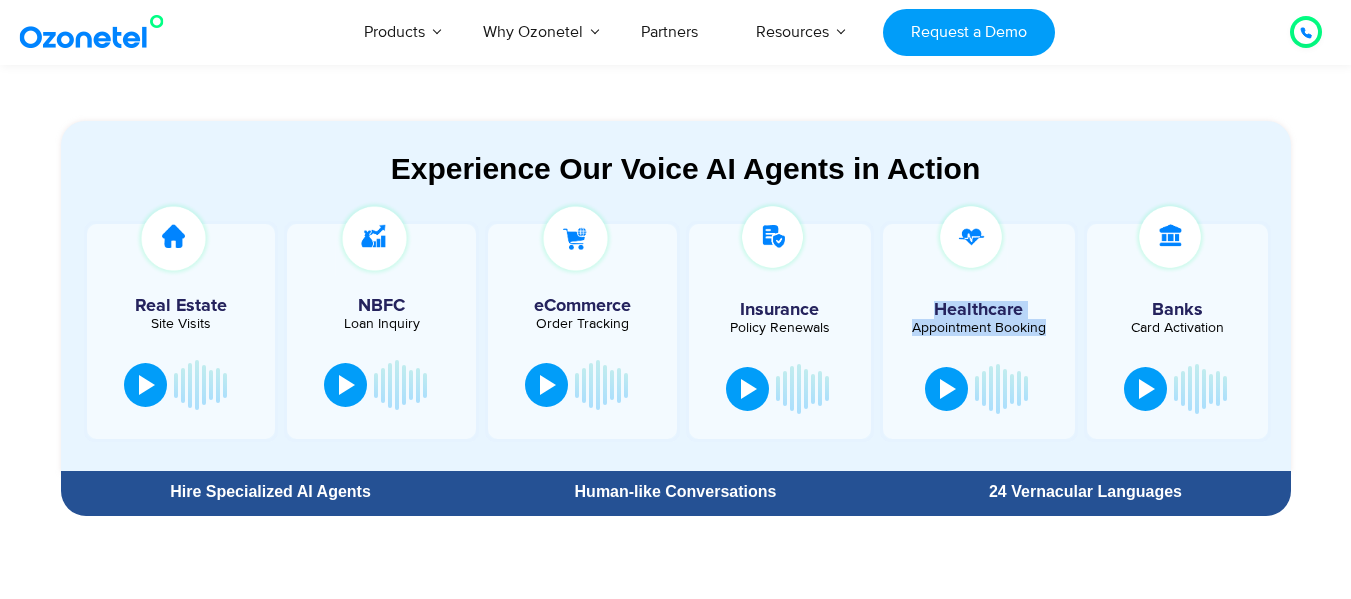 click on "Healthcare
Appointment Booking" at bounding box center (979, 331) 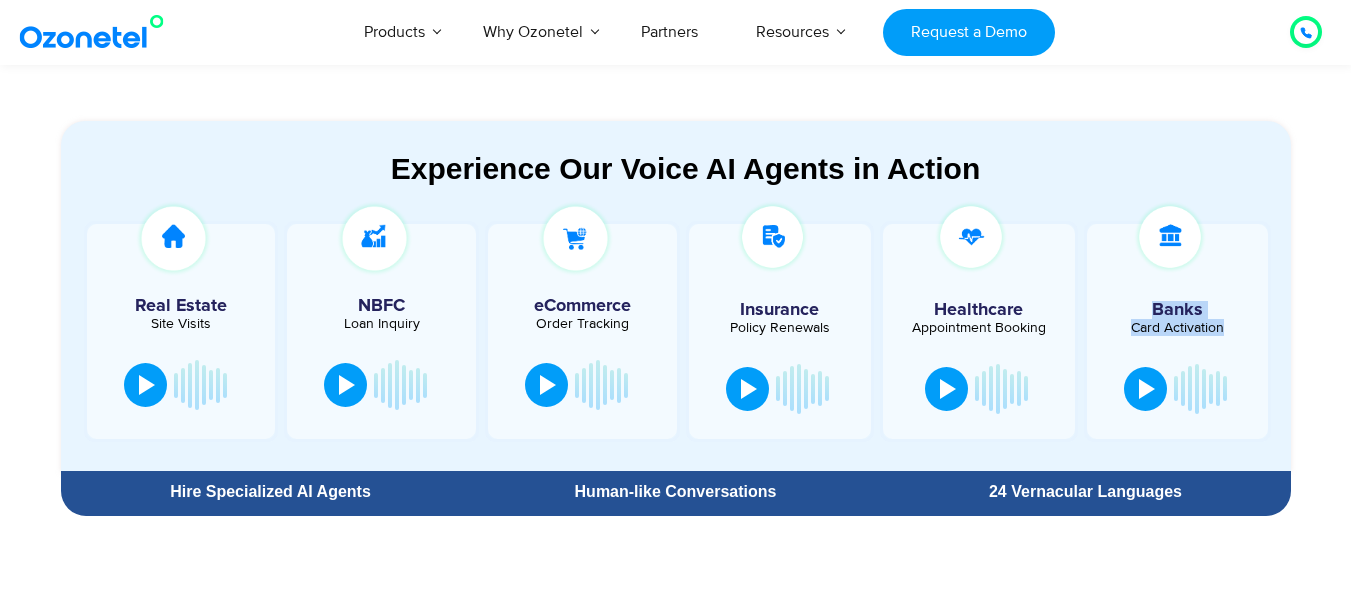 drag, startPoint x: 1152, startPoint y: 304, endPoint x: 1229, endPoint y: 323, distance: 79.30952 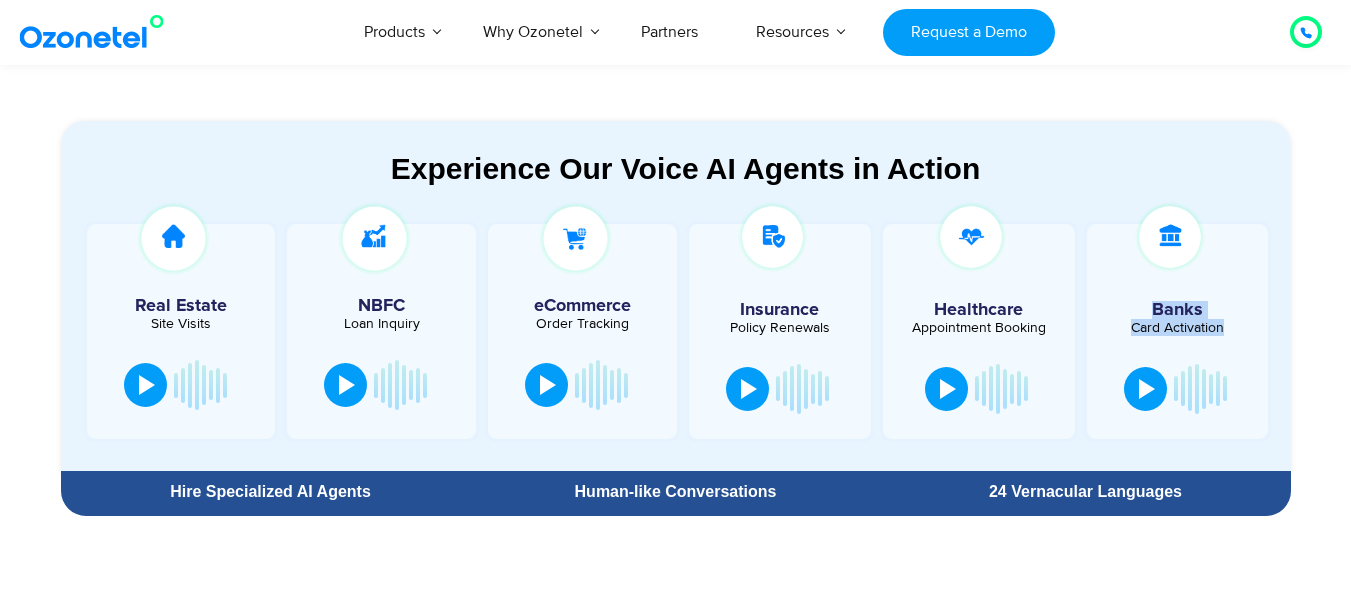 click on "Banks
Card Activation" at bounding box center [1178, 331] 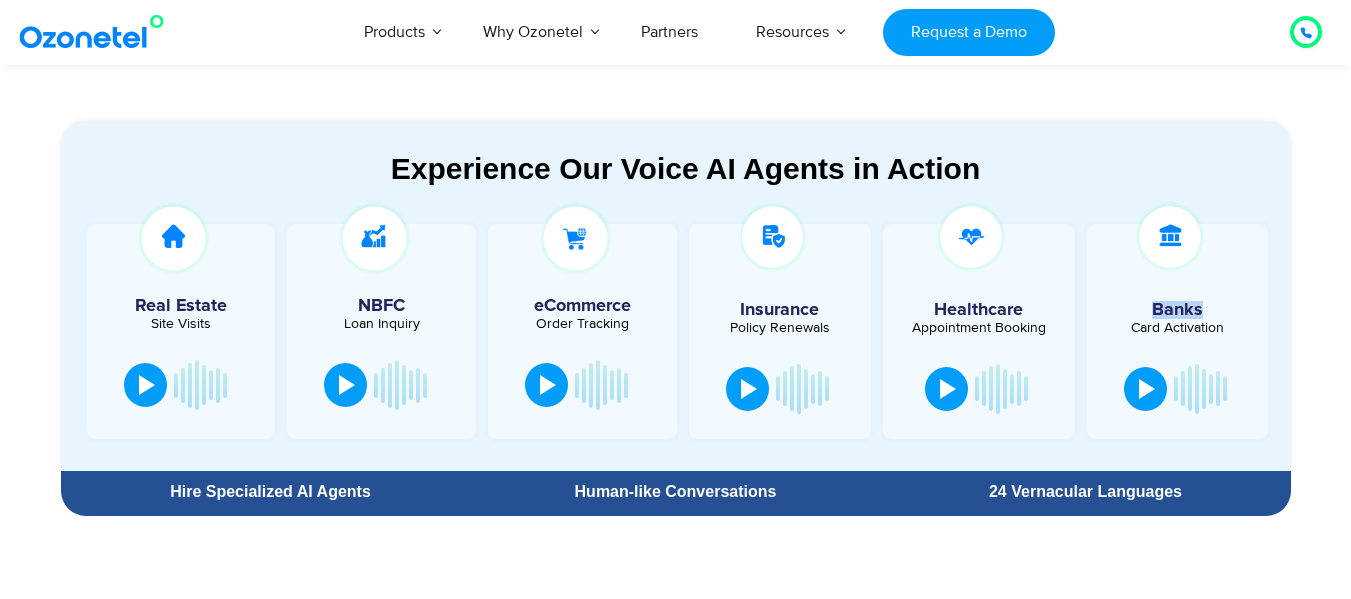 click on "Banks" at bounding box center (1178, 310) 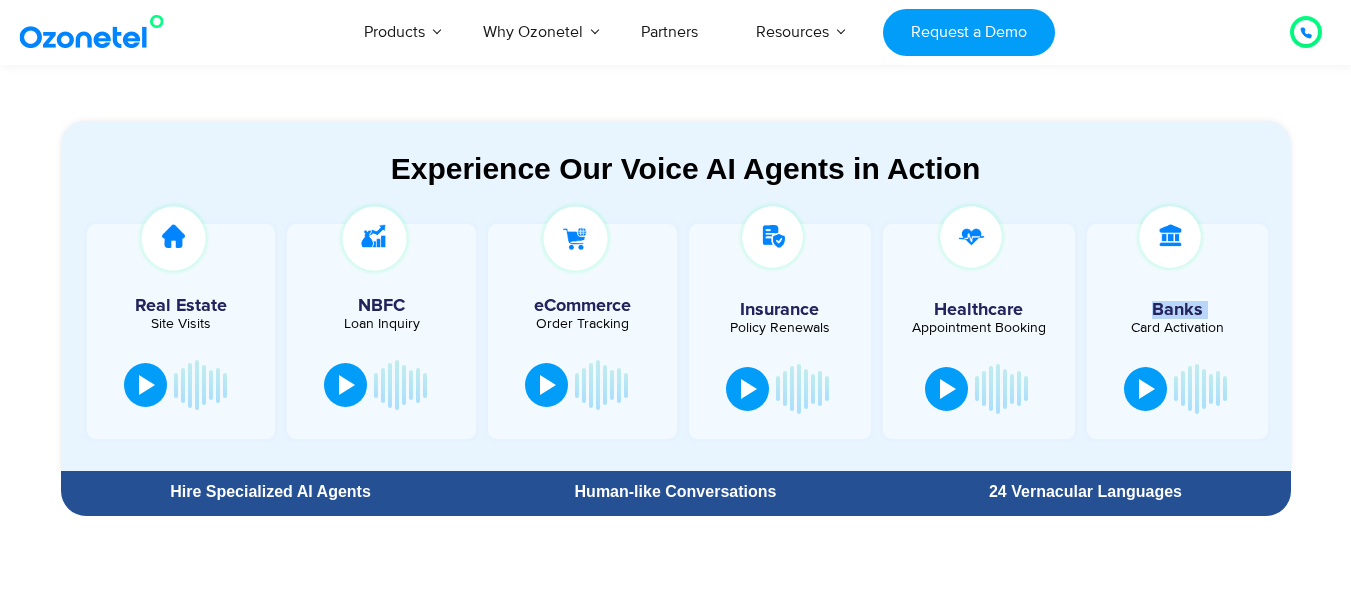 click on "Banks" at bounding box center [1178, 310] 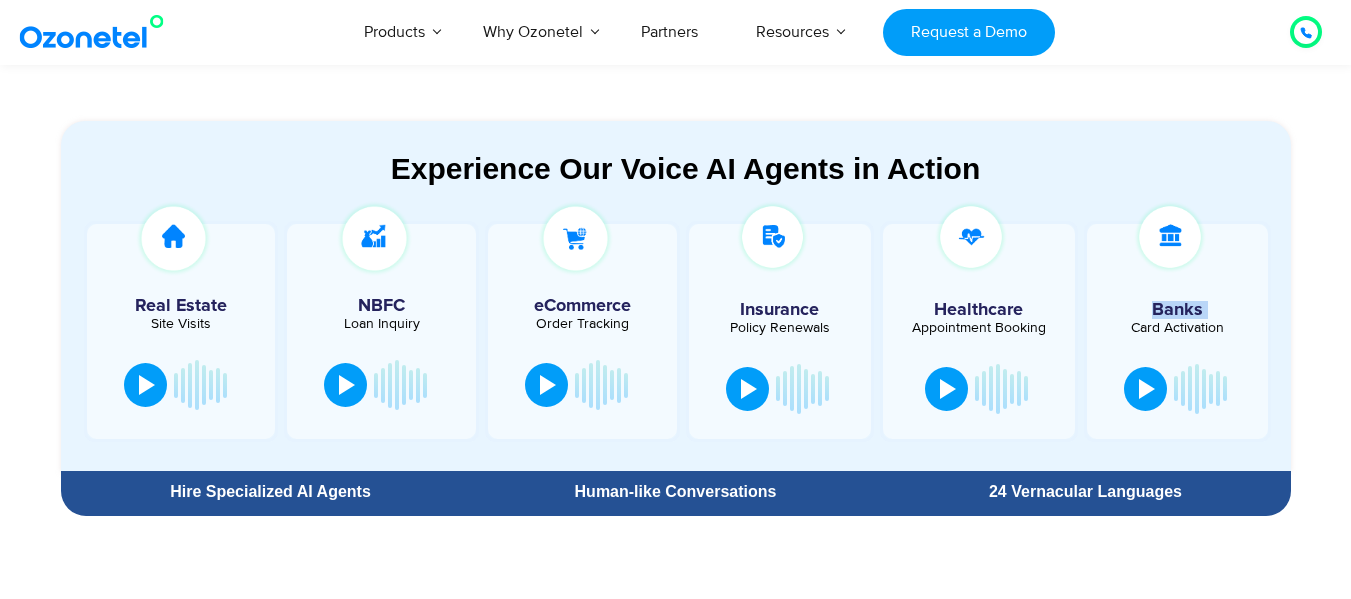 click on "Banks" at bounding box center [1178, 310] 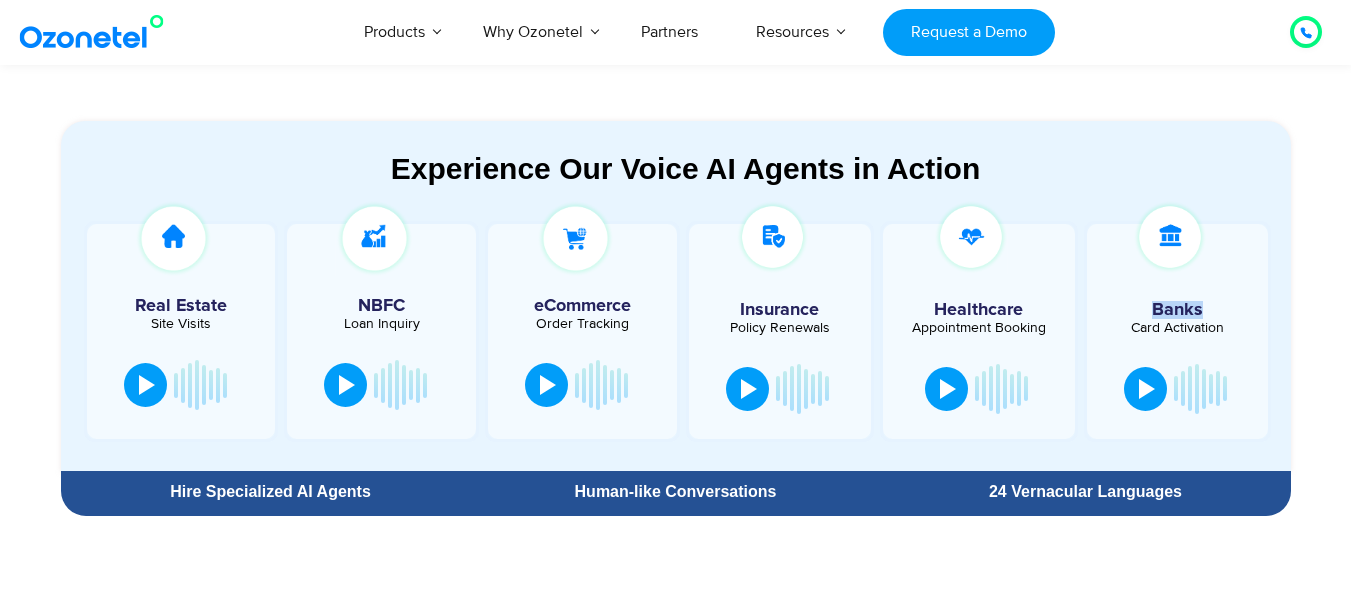 click on "Banks" at bounding box center [1178, 310] 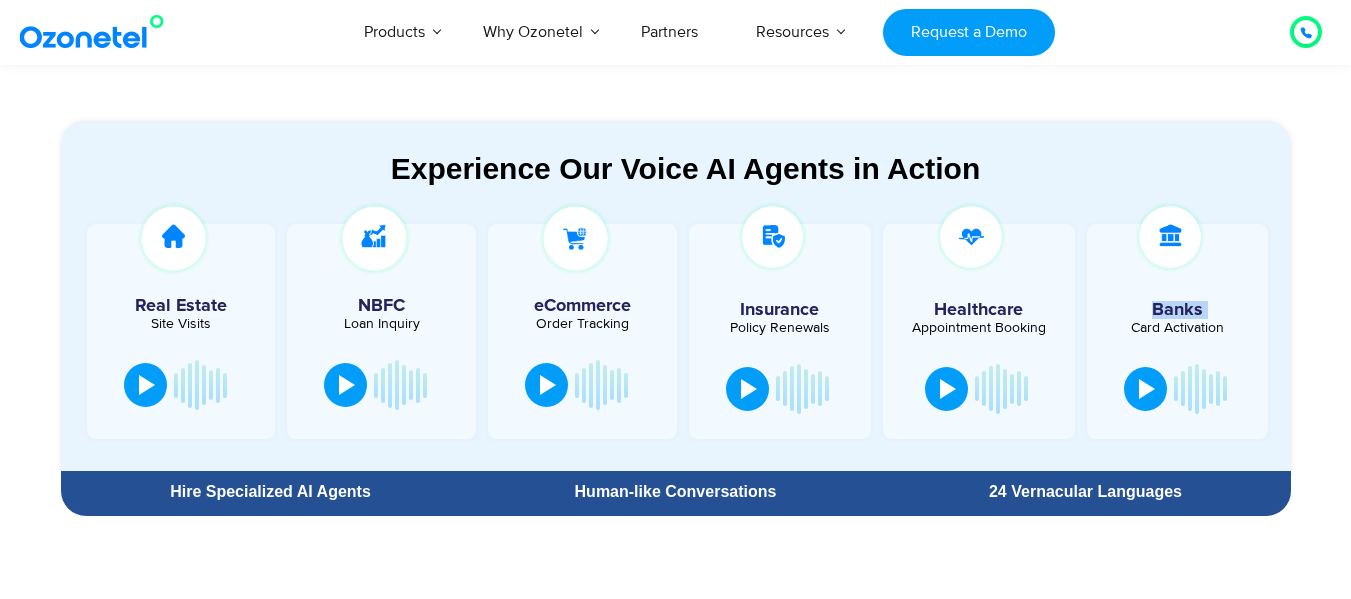 click on "Banks" at bounding box center (1178, 310) 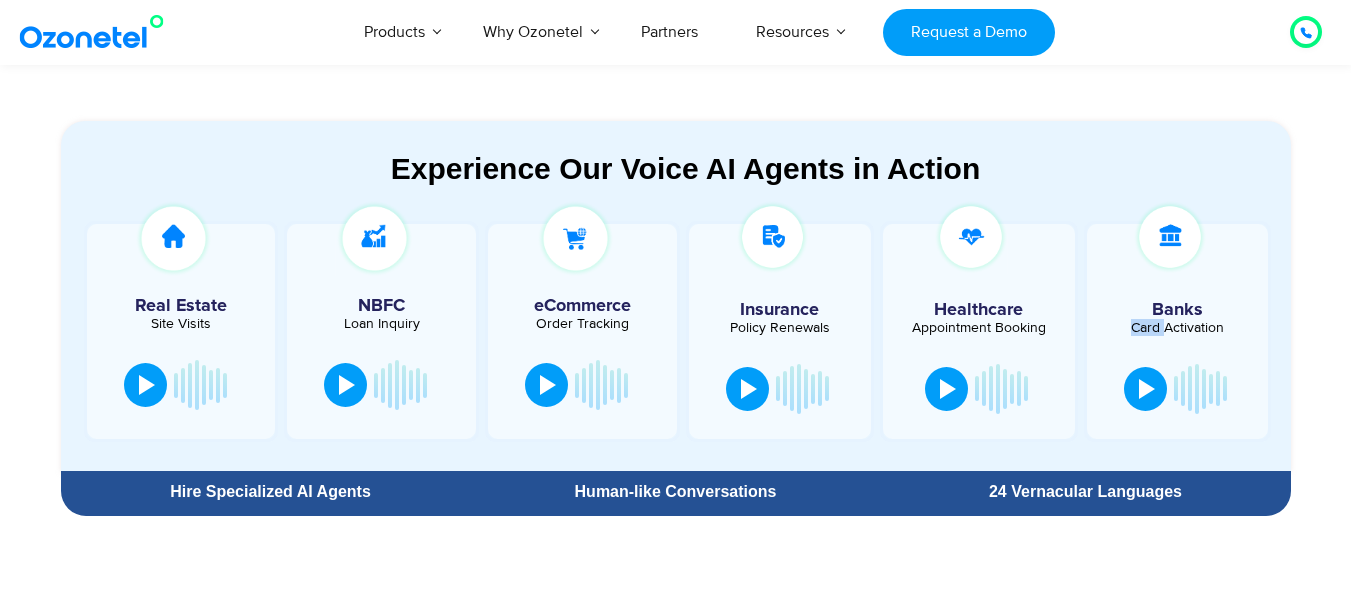 click on "Card Activation" at bounding box center (1178, 328) 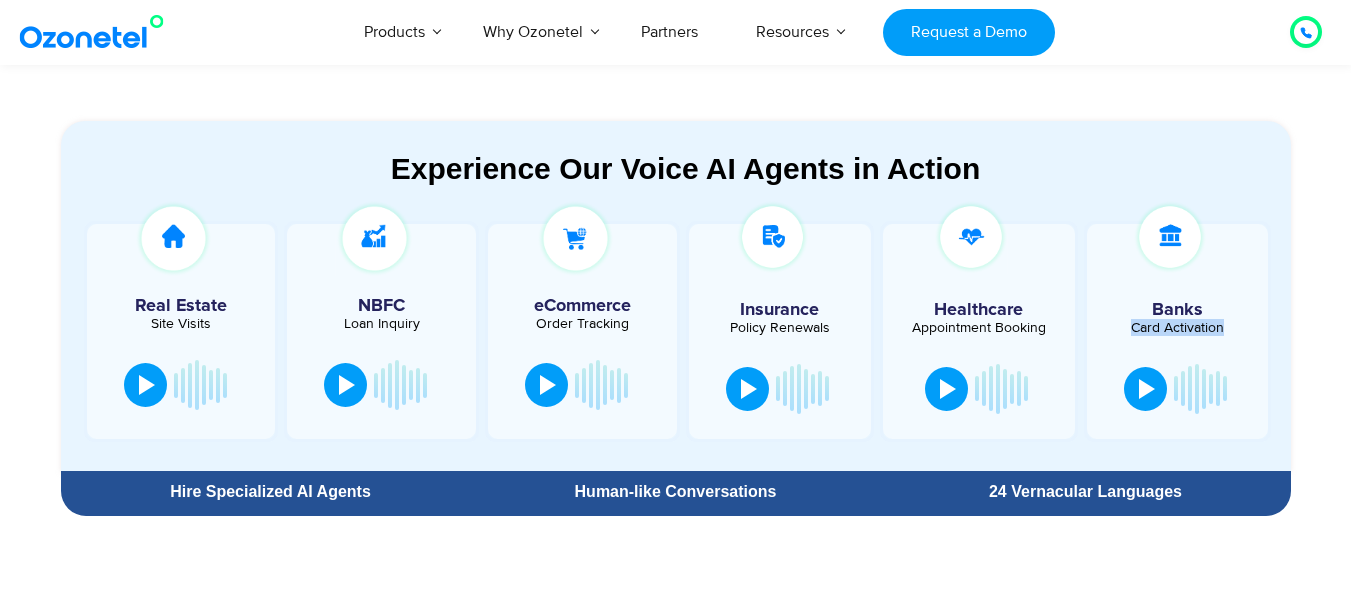 click on "Card Activation" at bounding box center [1178, 328] 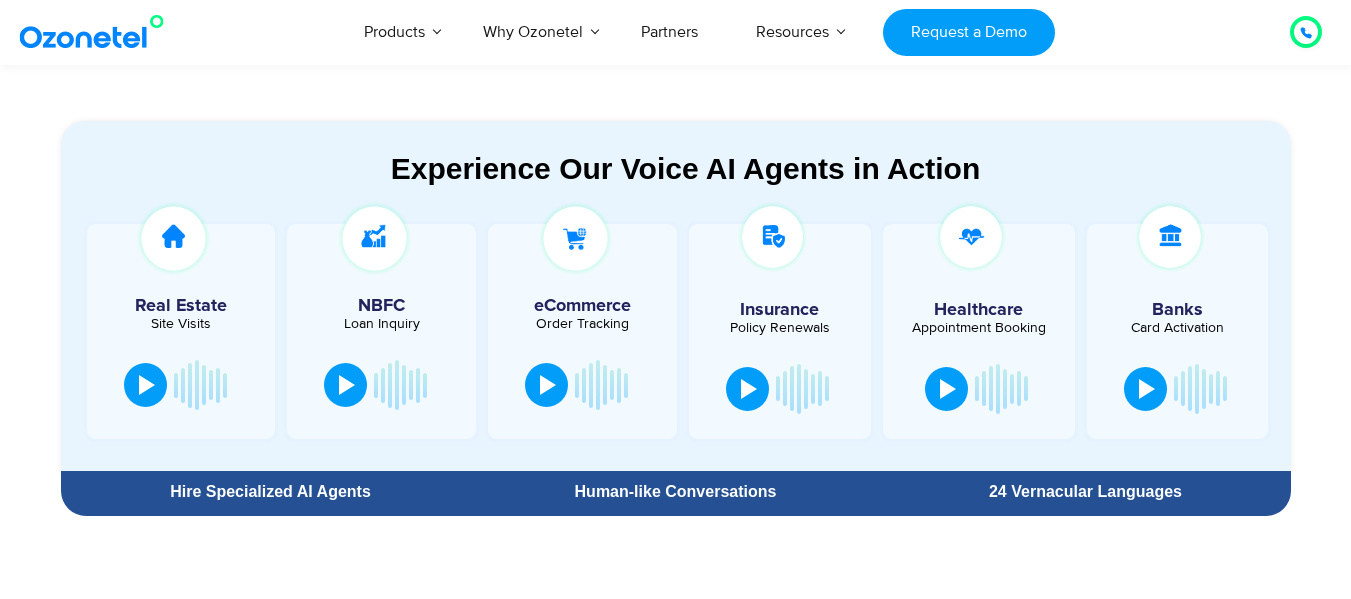 click on "Banks" at bounding box center [1178, 310] 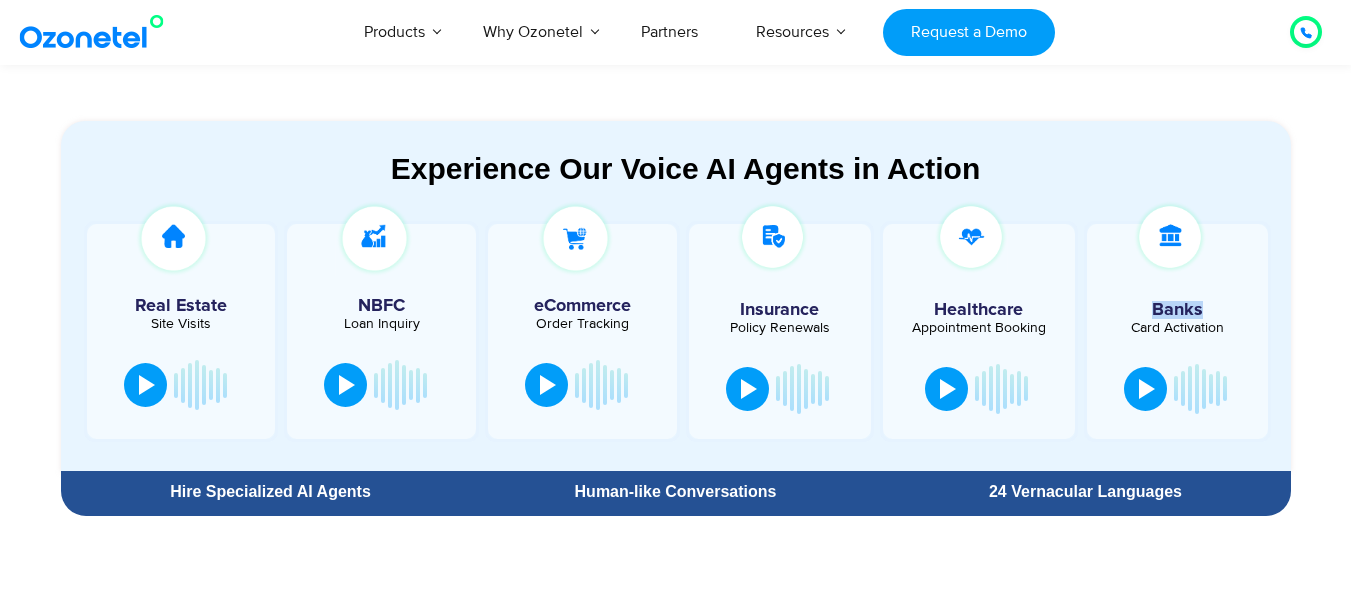 click on "Banks" at bounding box center [1178, 310] 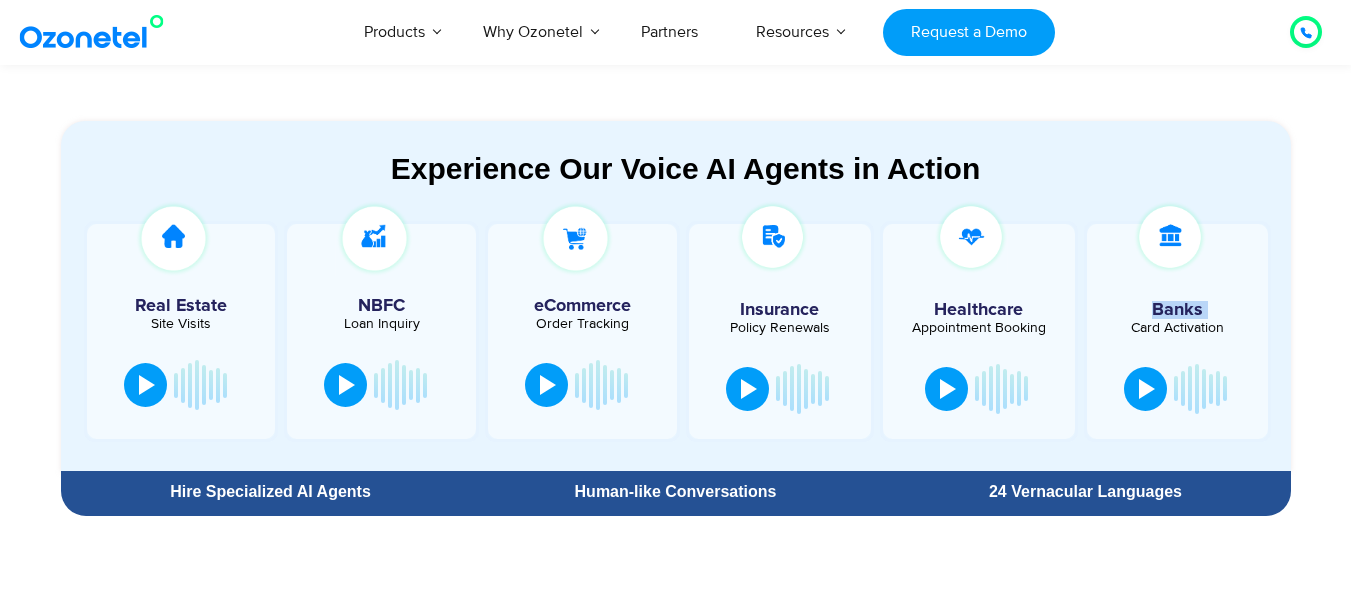 click on "Banks" at bounding box center (1178, 310) 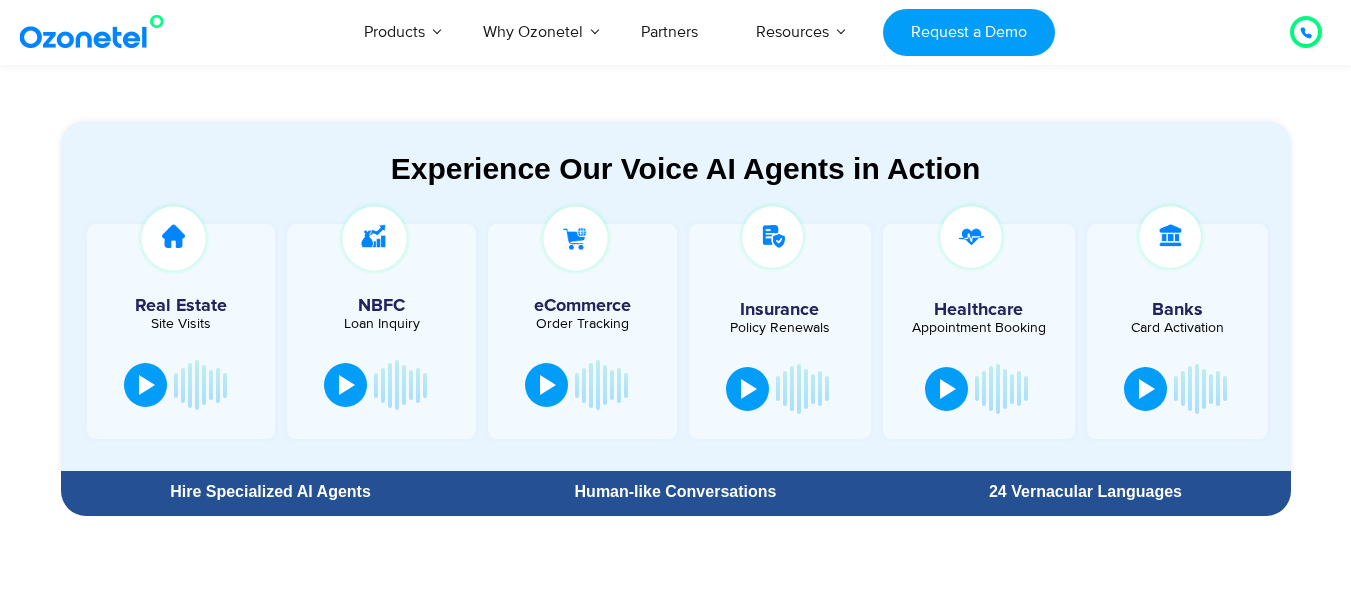 click on "Card Activation" at bounding box center [1178, 328] 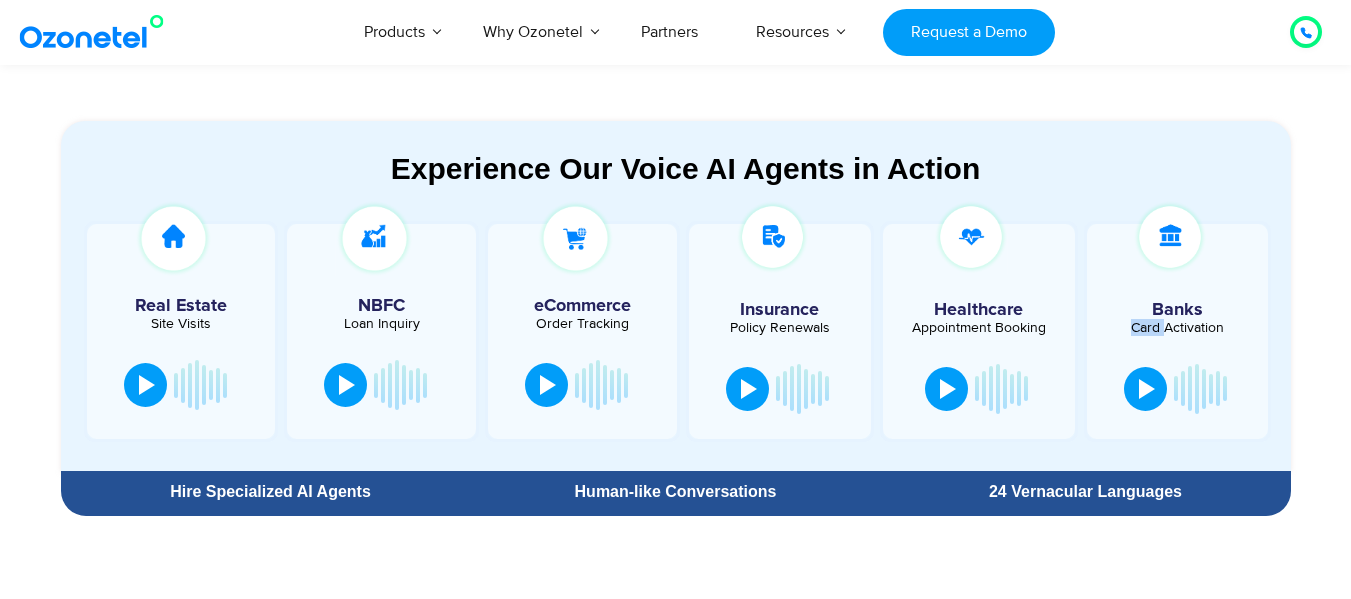 click on "Card Activation" at bounding box center [1178, 328] 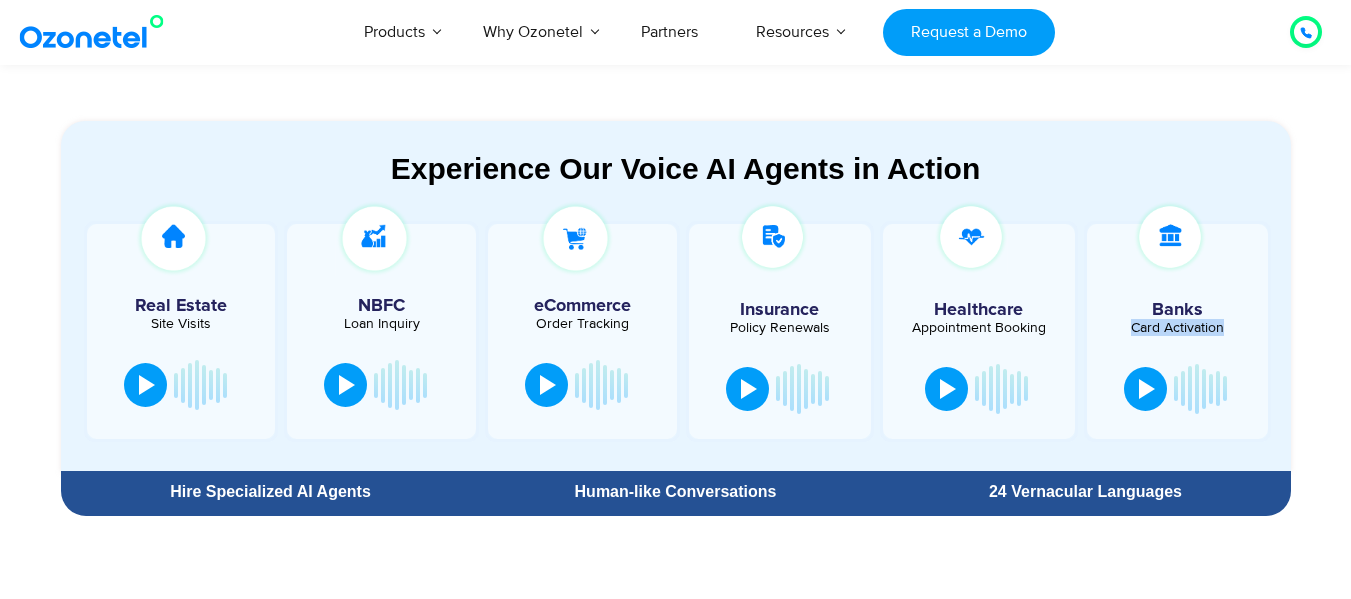 click on "Card Activation" at bounding box center (1178, 328) 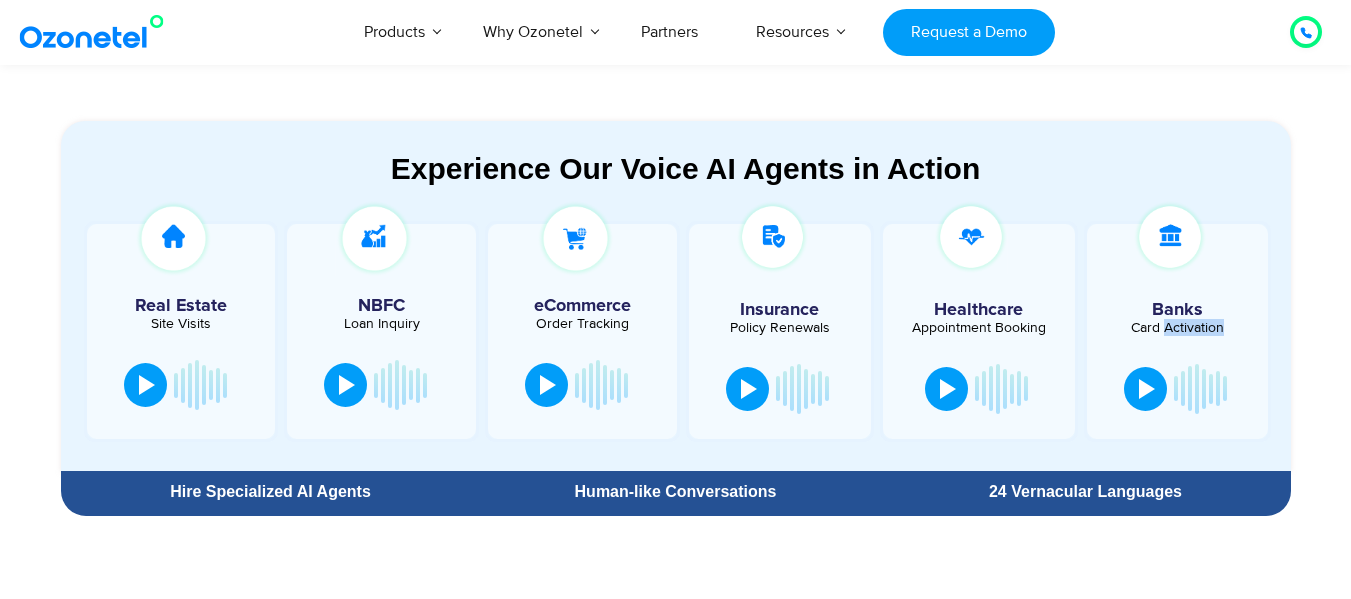 click on "Card Activation" at bounding box center (1178, 328) 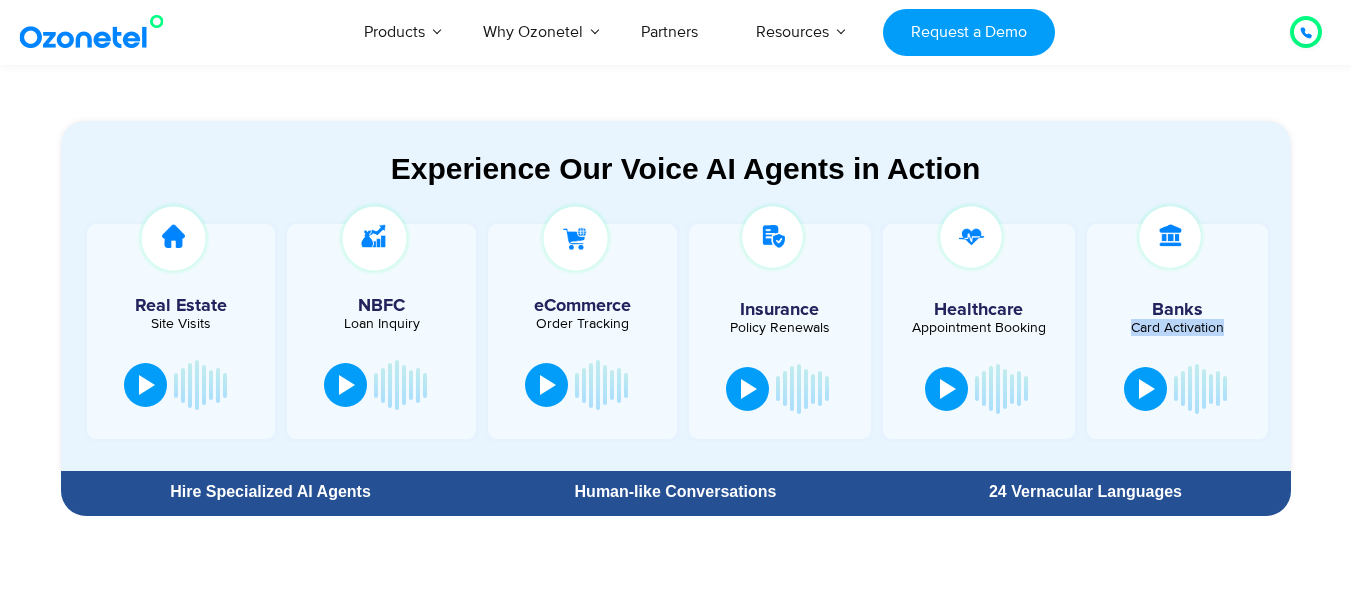 click on "Card Activation" at bounding box center (1178, 328) 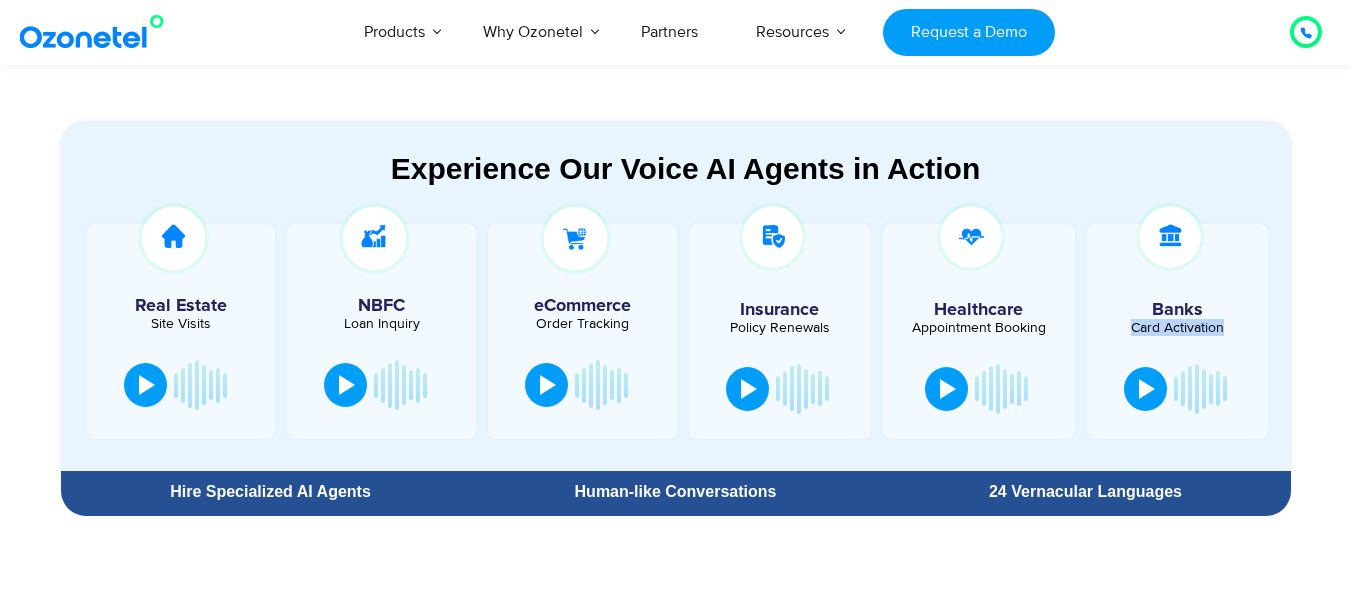 click on "Card Activation" at bounding box center [1178, 328] 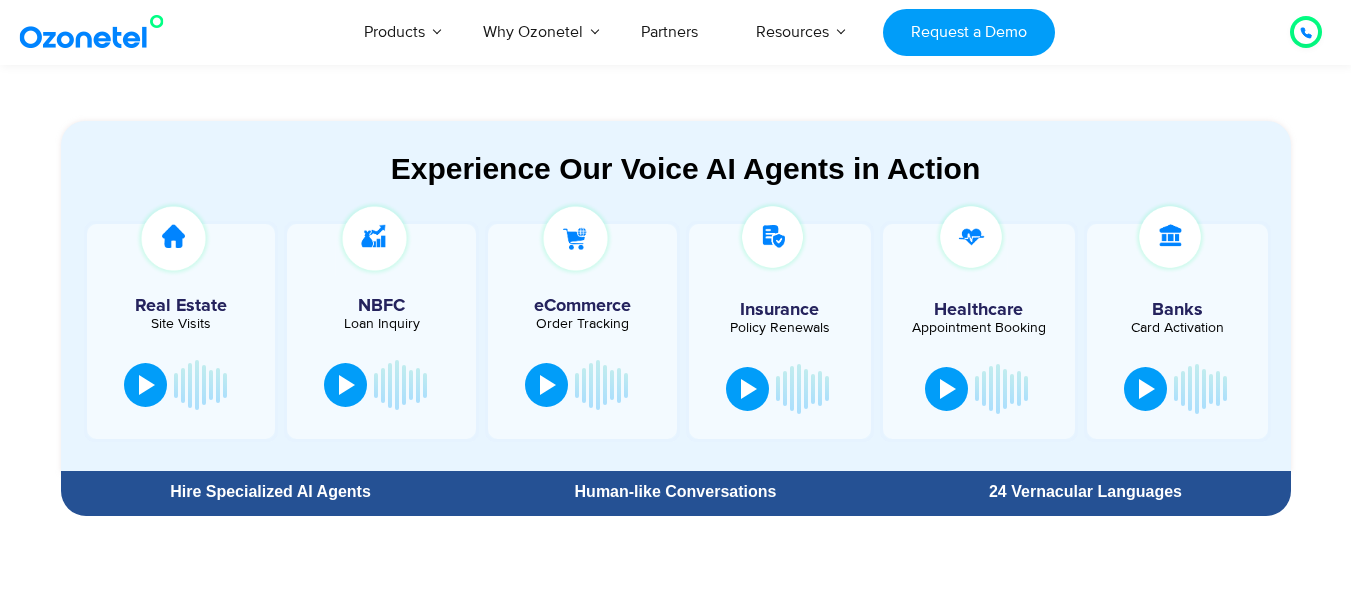 click on "Banks" at bounding box center (1178, 310) 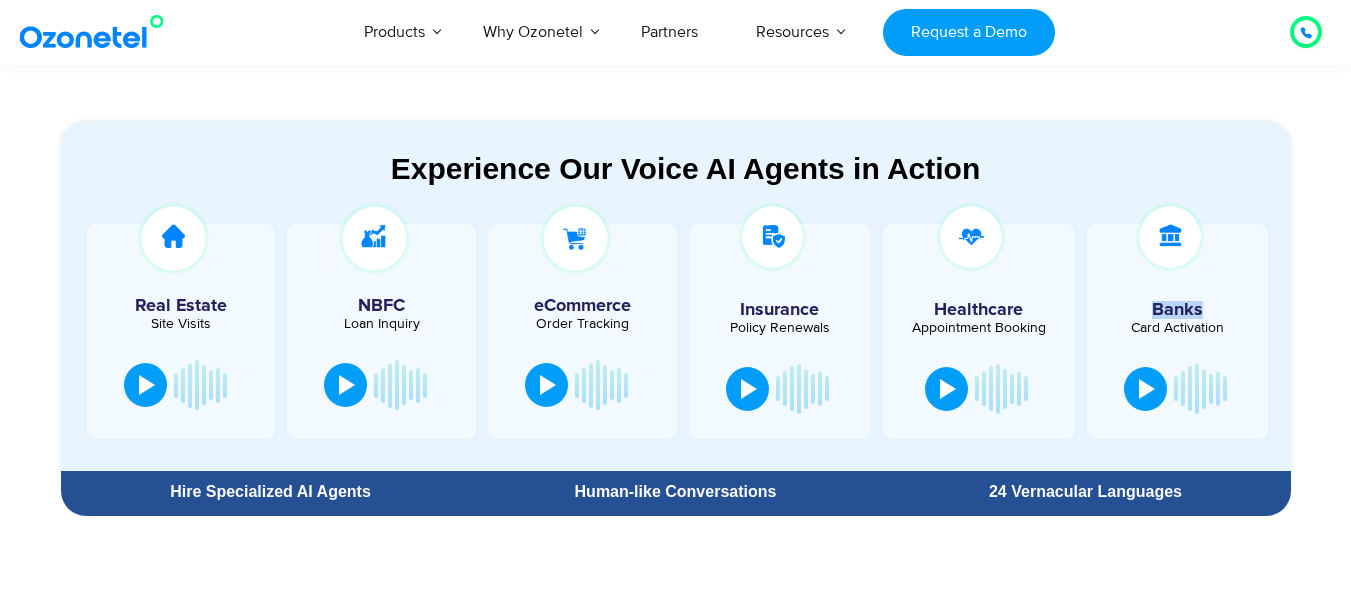 click on "Banks" at bounding box center (1178, 310) 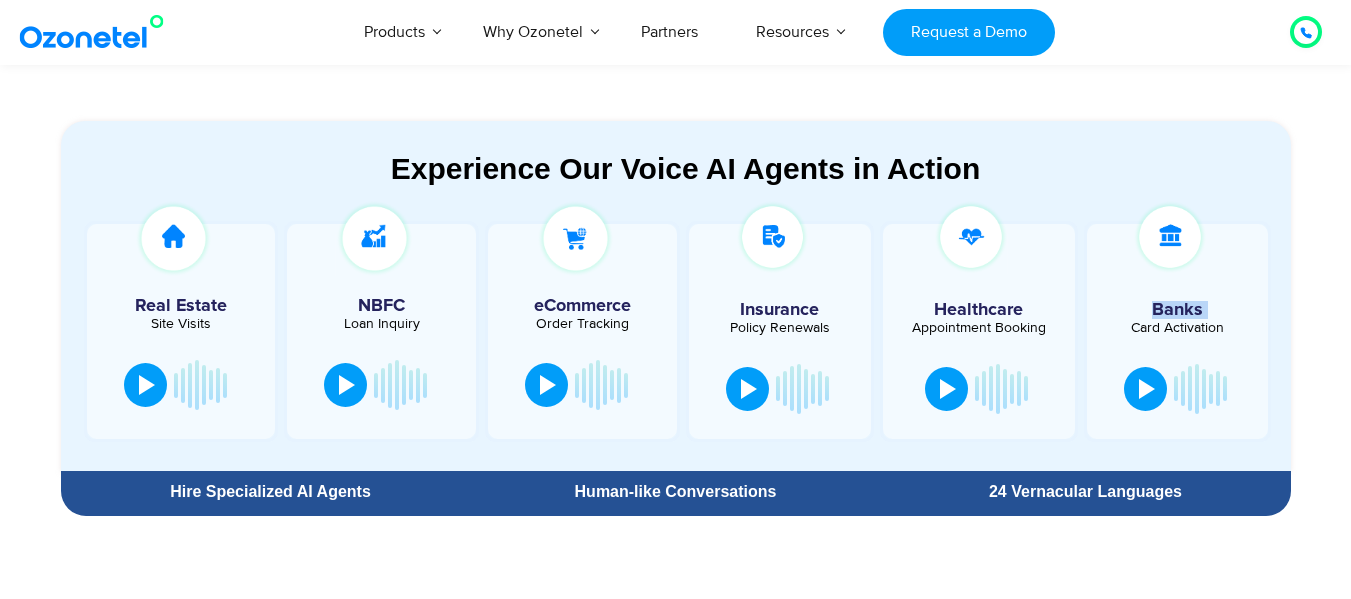 click on "Banks" at bounding box center [1178, 310] 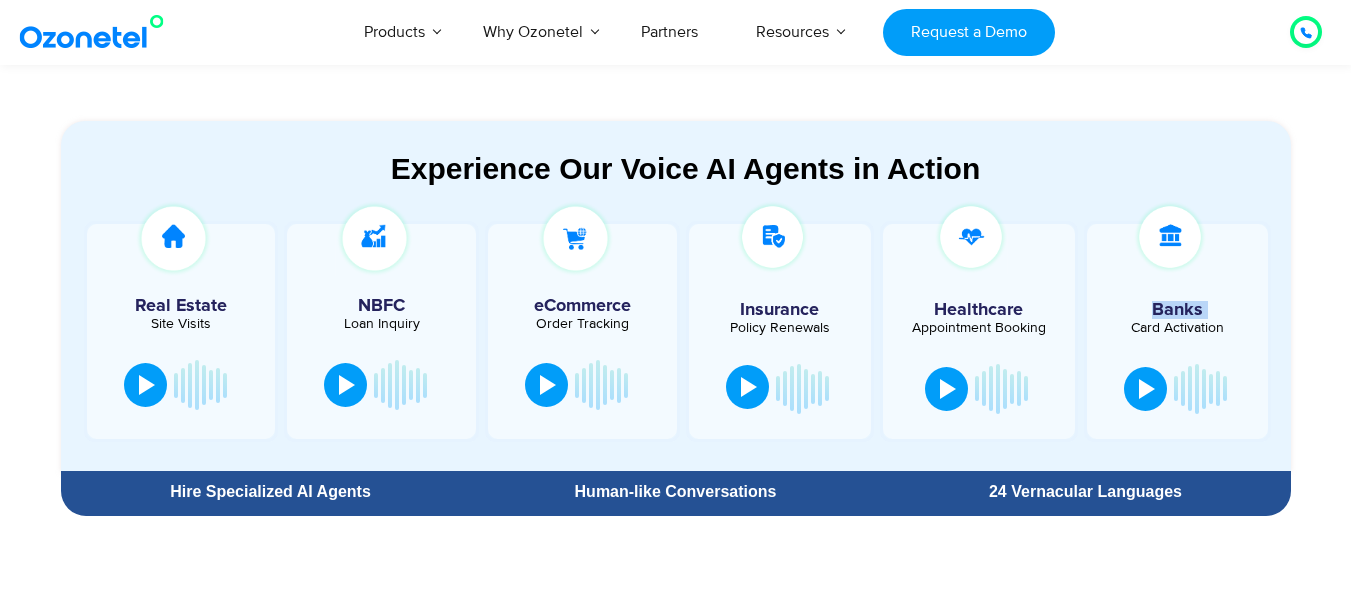 click at bounding box center [747, 387] 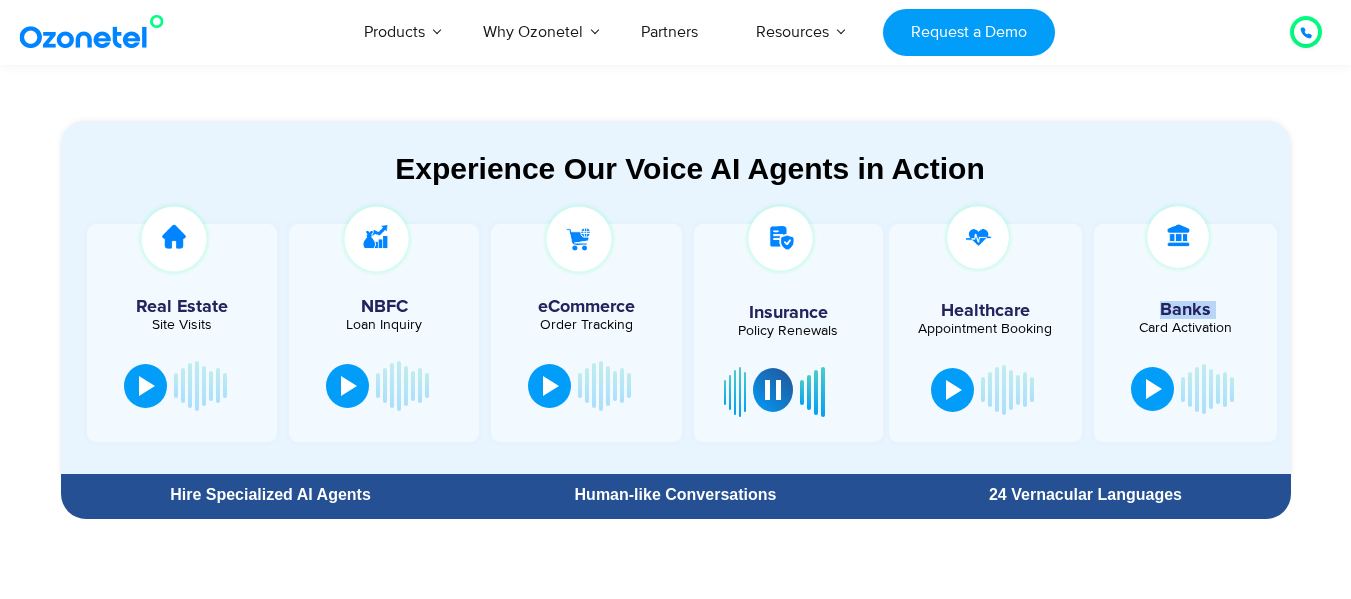 click at bounding box center (773, 390) 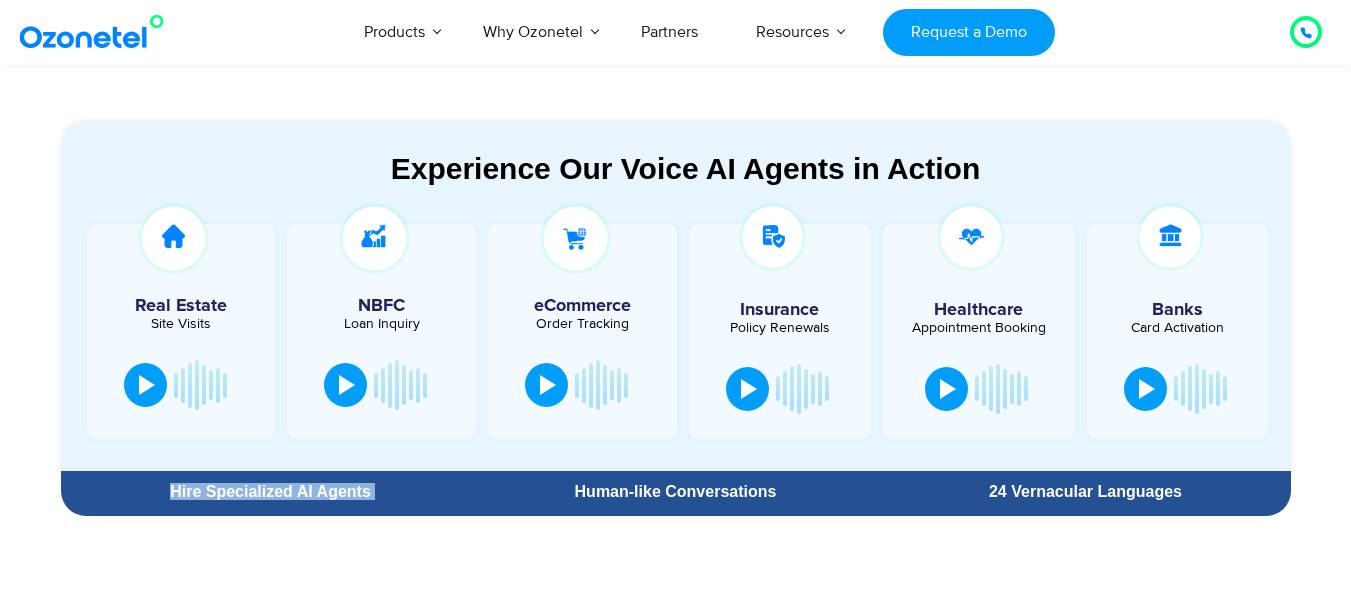 drag, startPoint x: 167, startPoint y: 489, endPoint x: 526, endPoint y: 490, distance: 359.0014 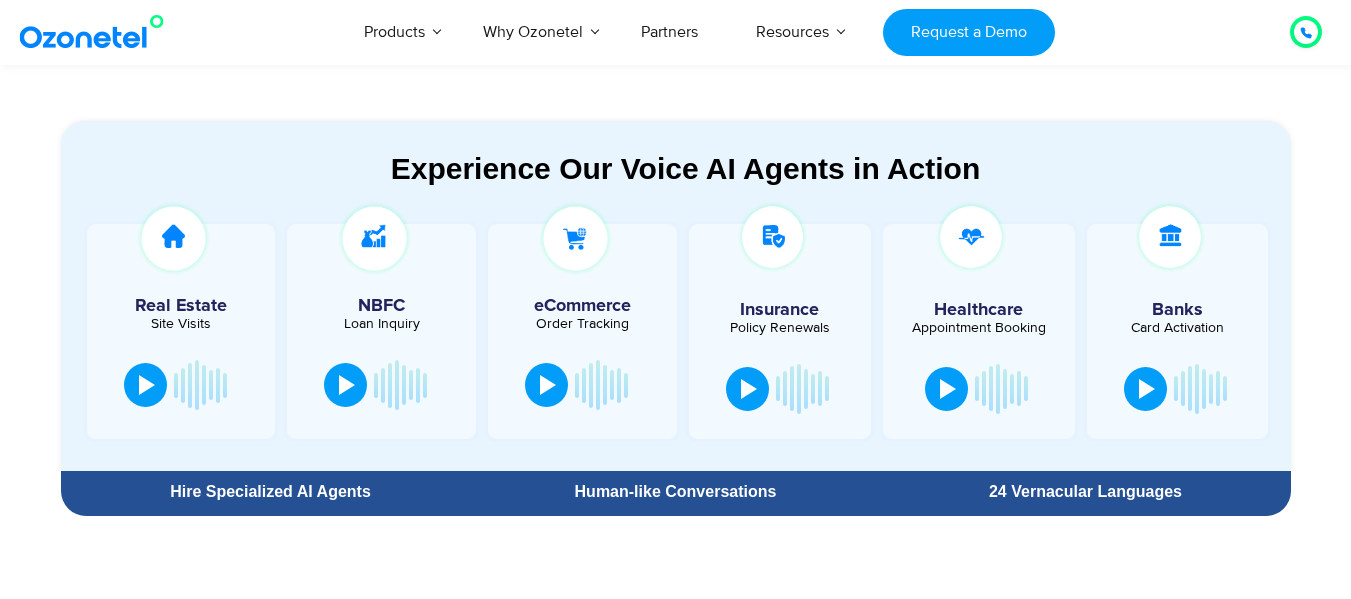 click on "Human-like Conversations" at bounding box center [675, 492] 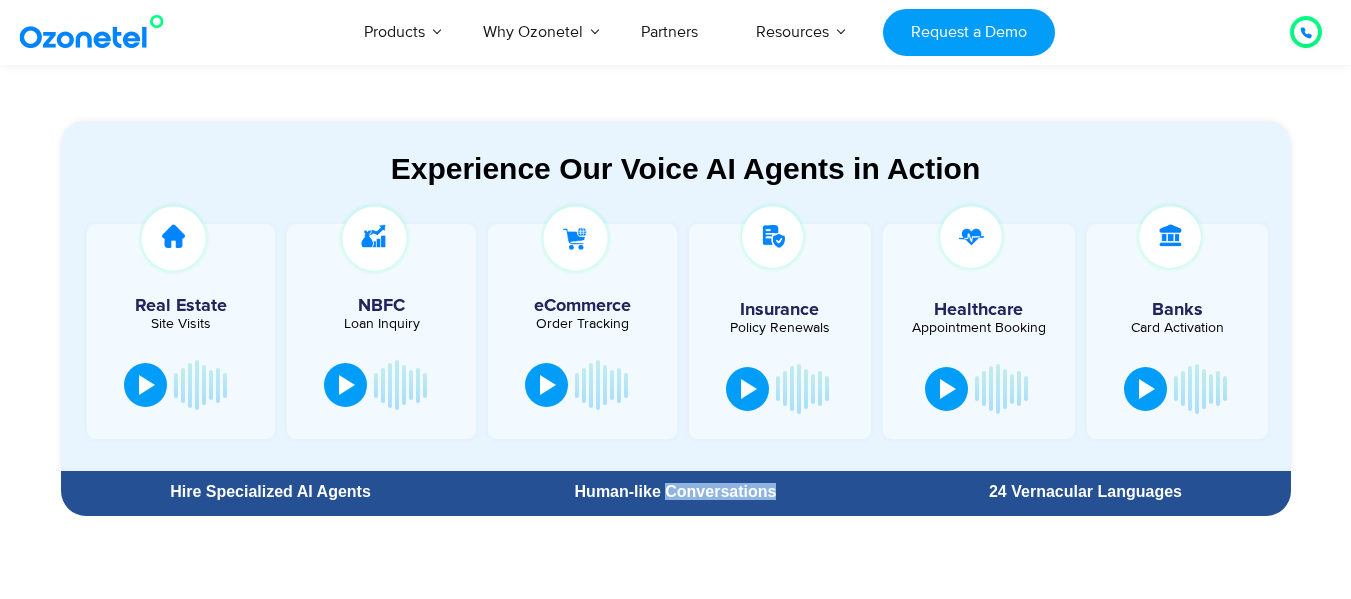click on "Human-like Conversations" at bounding box center (675, 492) 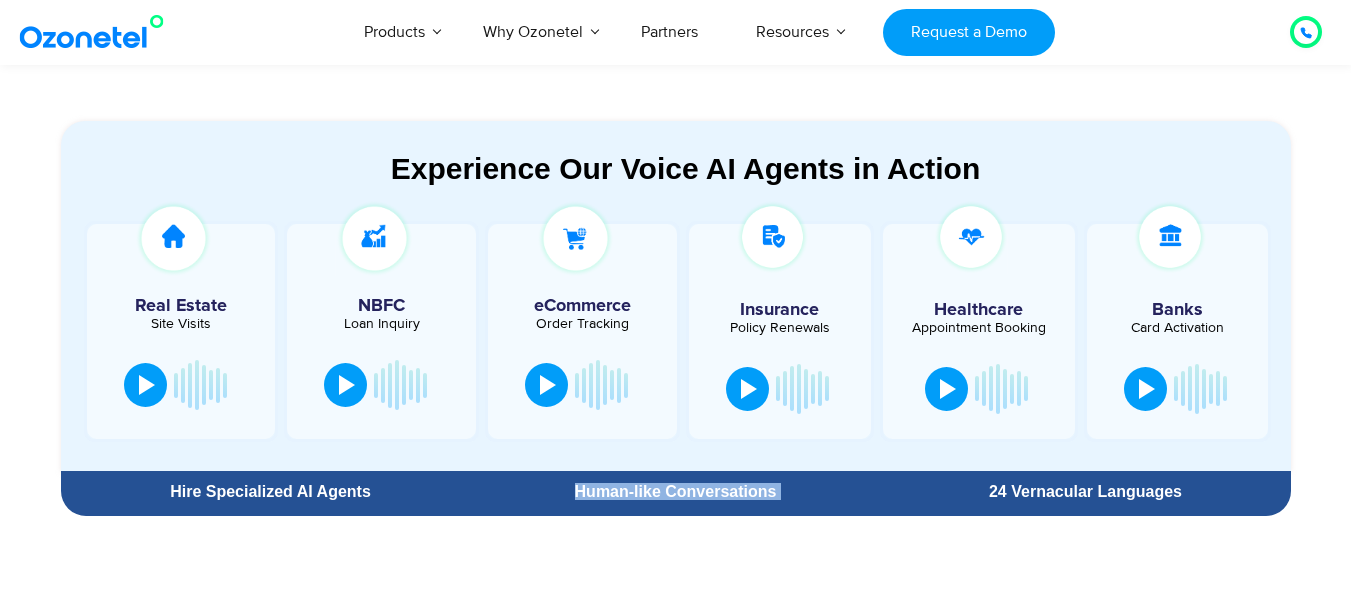 click on "Human-like Conversations" at bounding box center (675, 492) 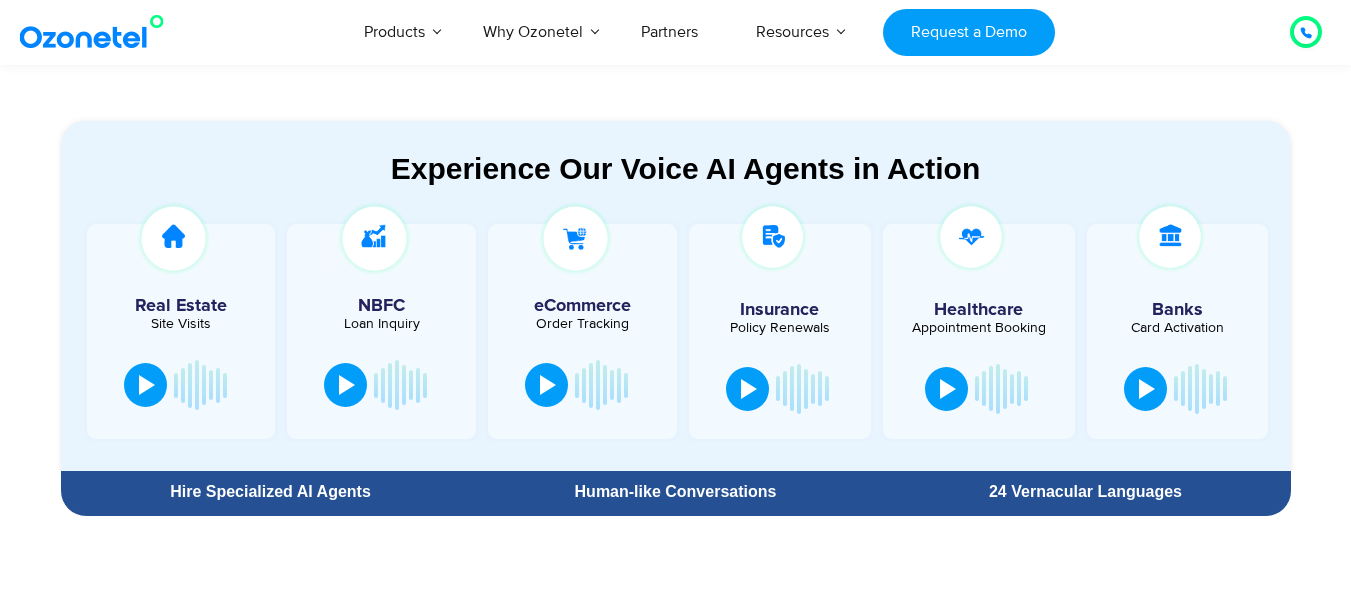 click on "24 Vernacular Languages" at bounding box center [1085, 492] 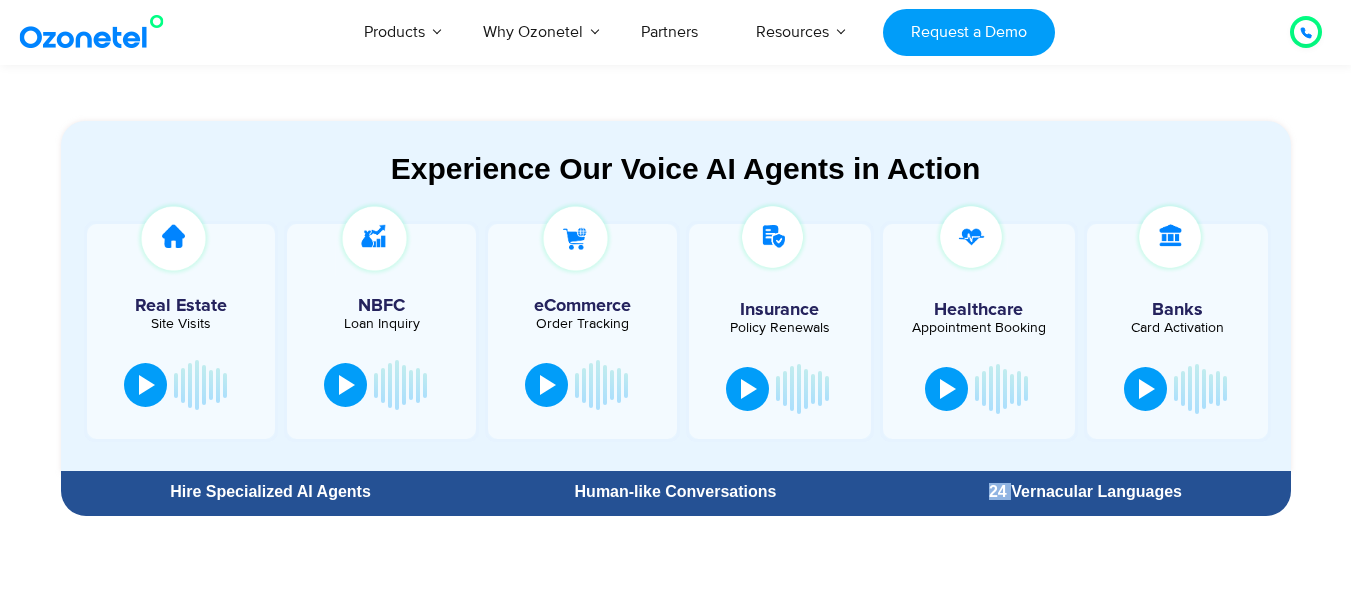 click on "24 Vernacular Languages" at bounding box center (1085, 492) 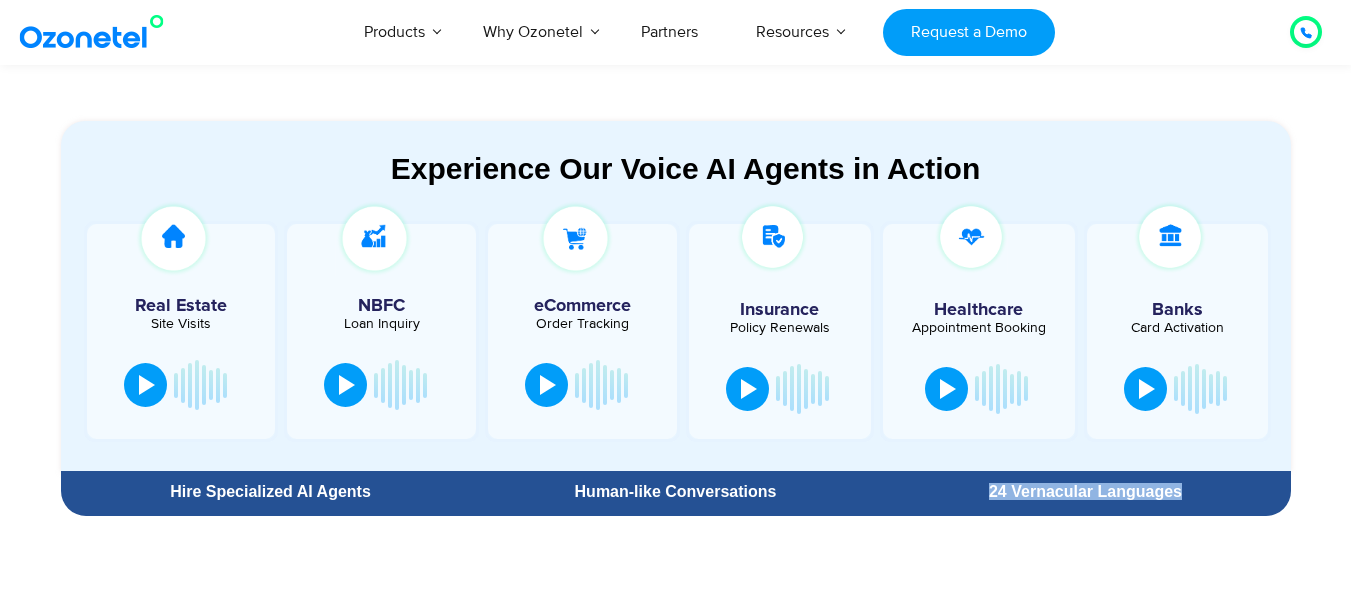 click on "24 Vernacular Languages" at bounding box center (1085, 492) 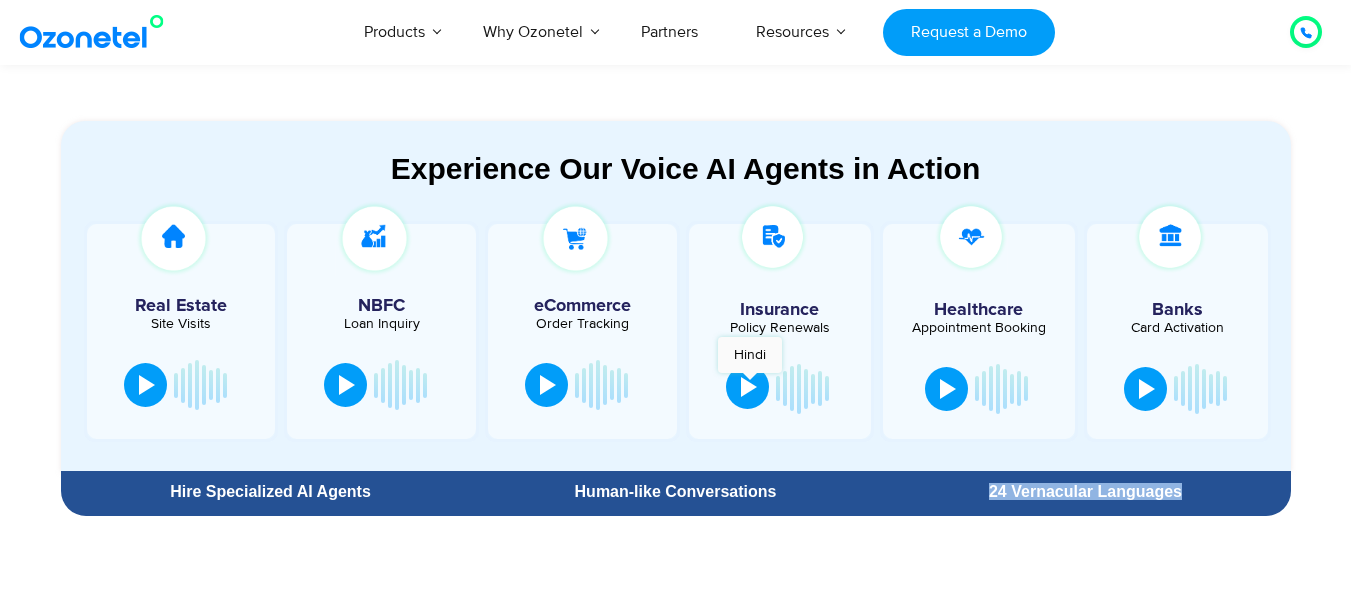 click at bounding box center [749, 387] 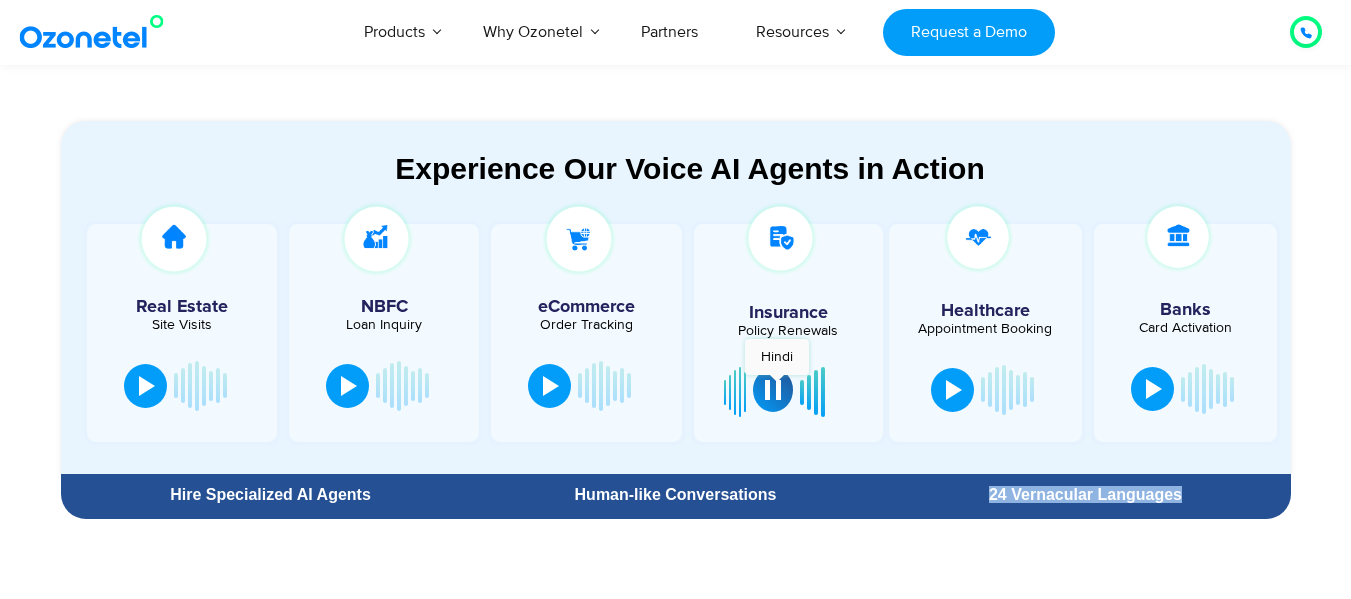 click at bounding box center [773, 390] 